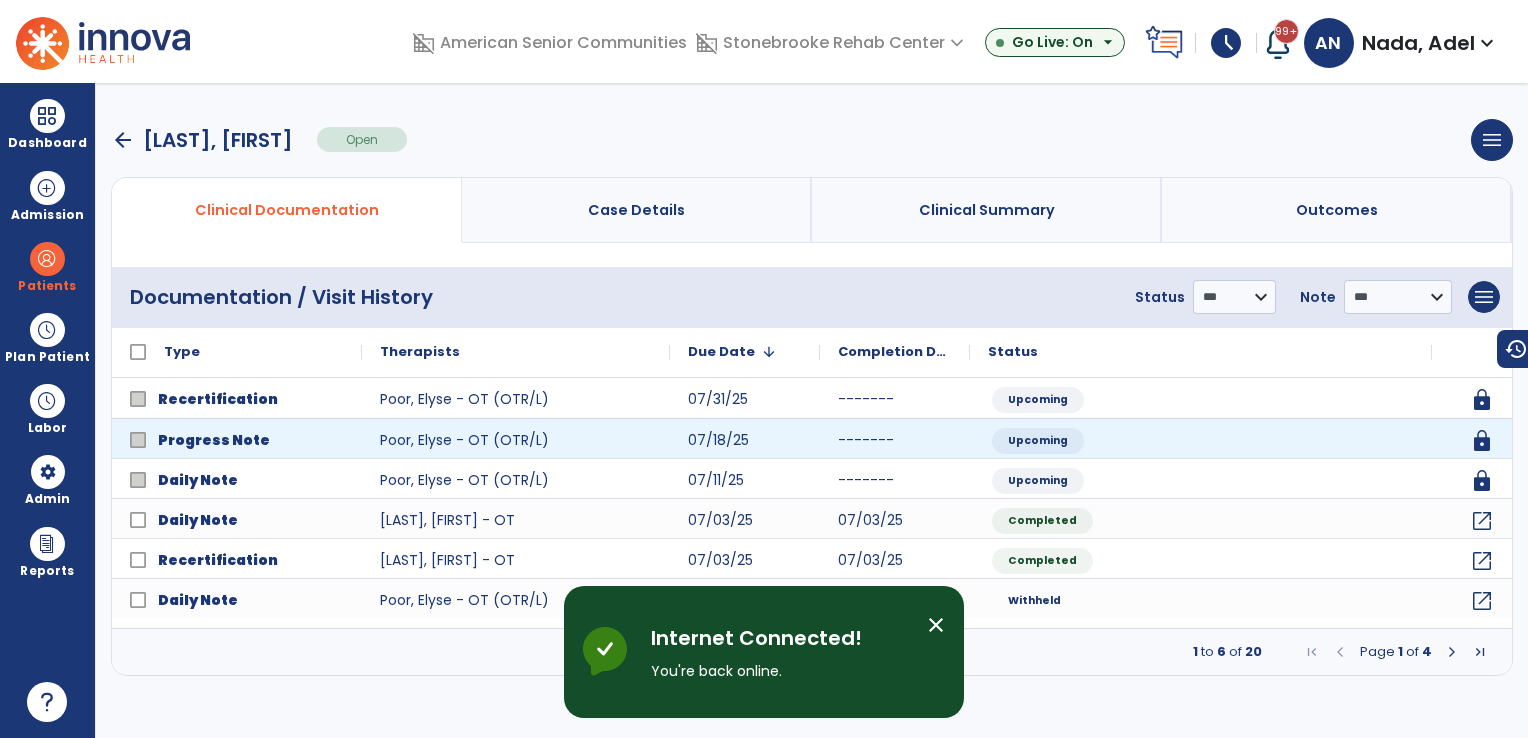 scroll, scrollTop: 0, scrollLeft: 0, axis: both 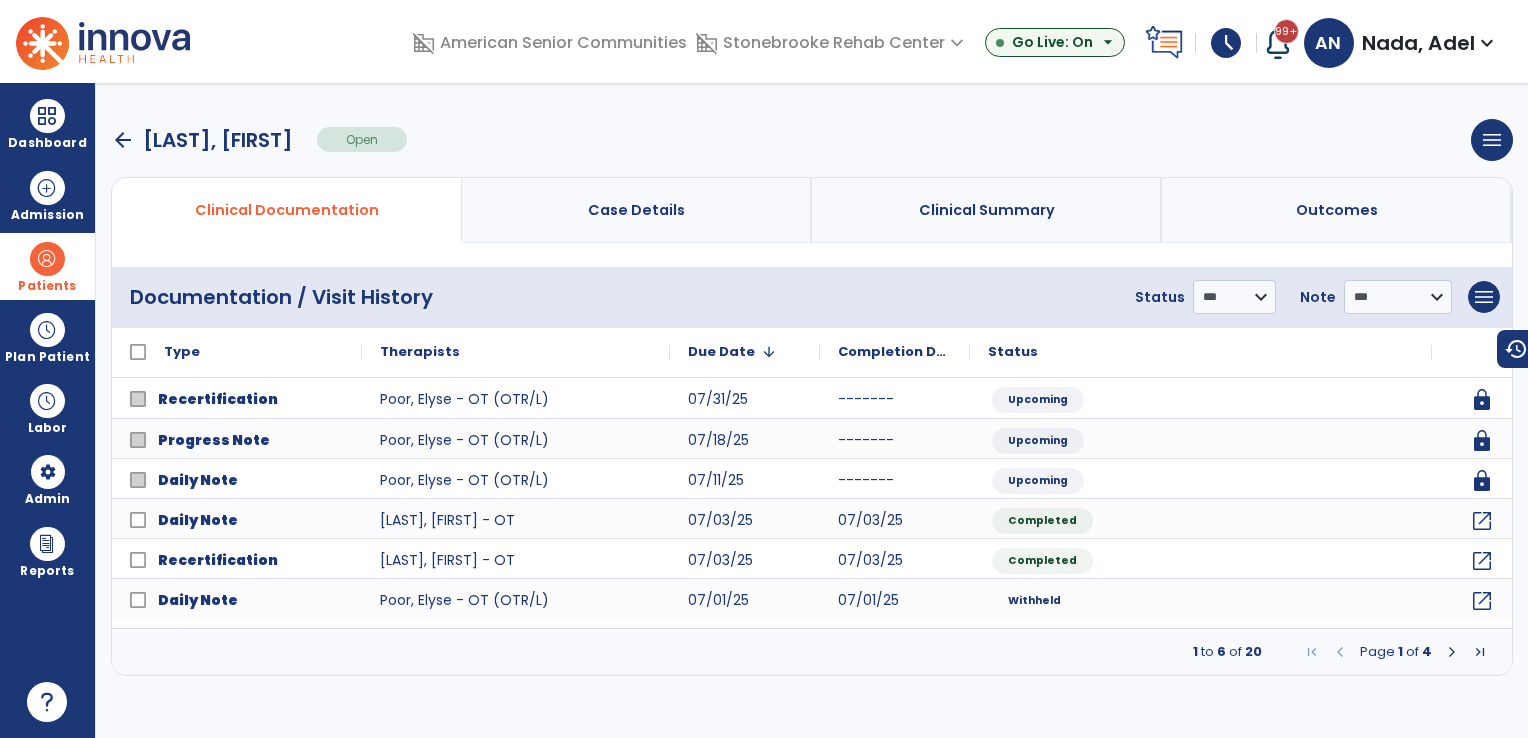 click at bounding box center [47, 259] 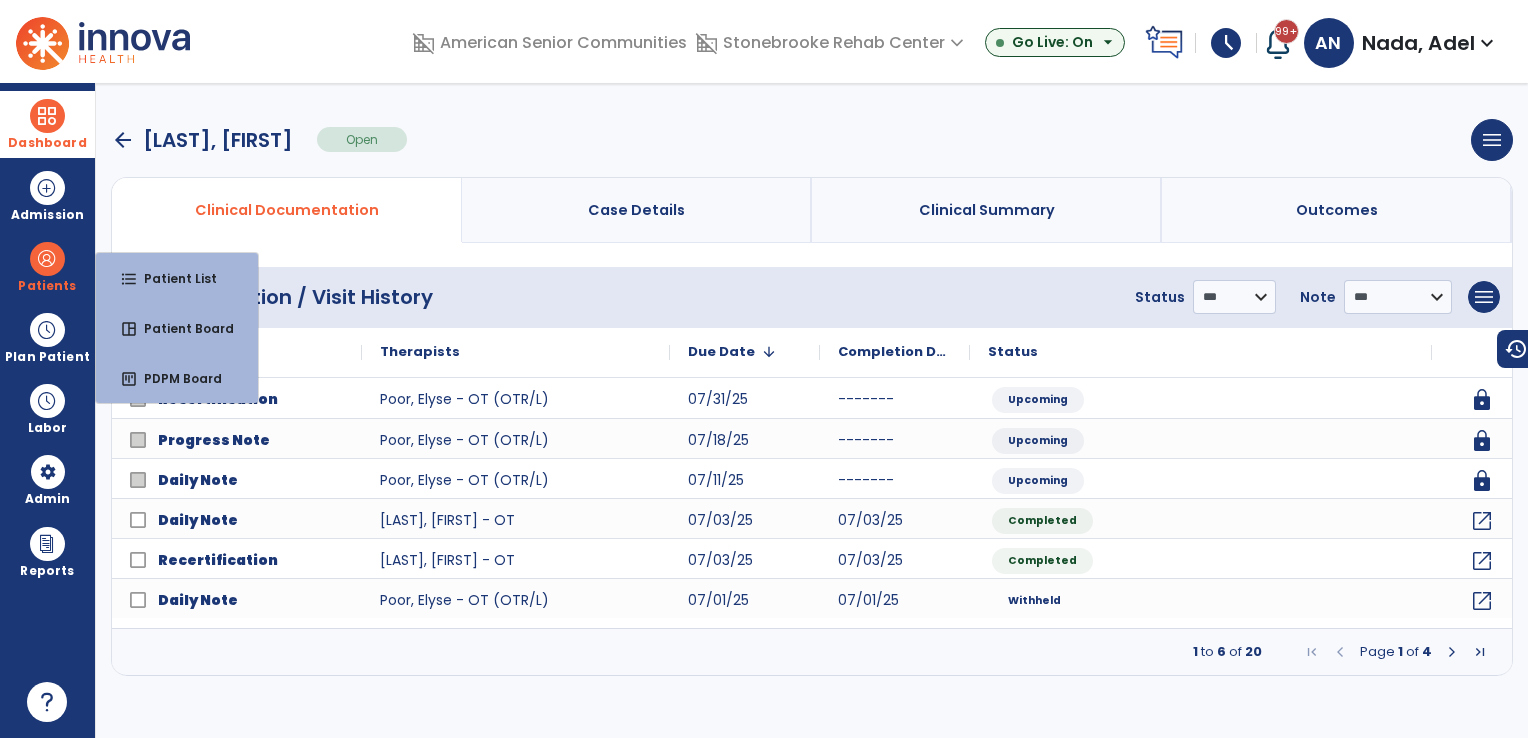 click at bounding box center [47, 116] 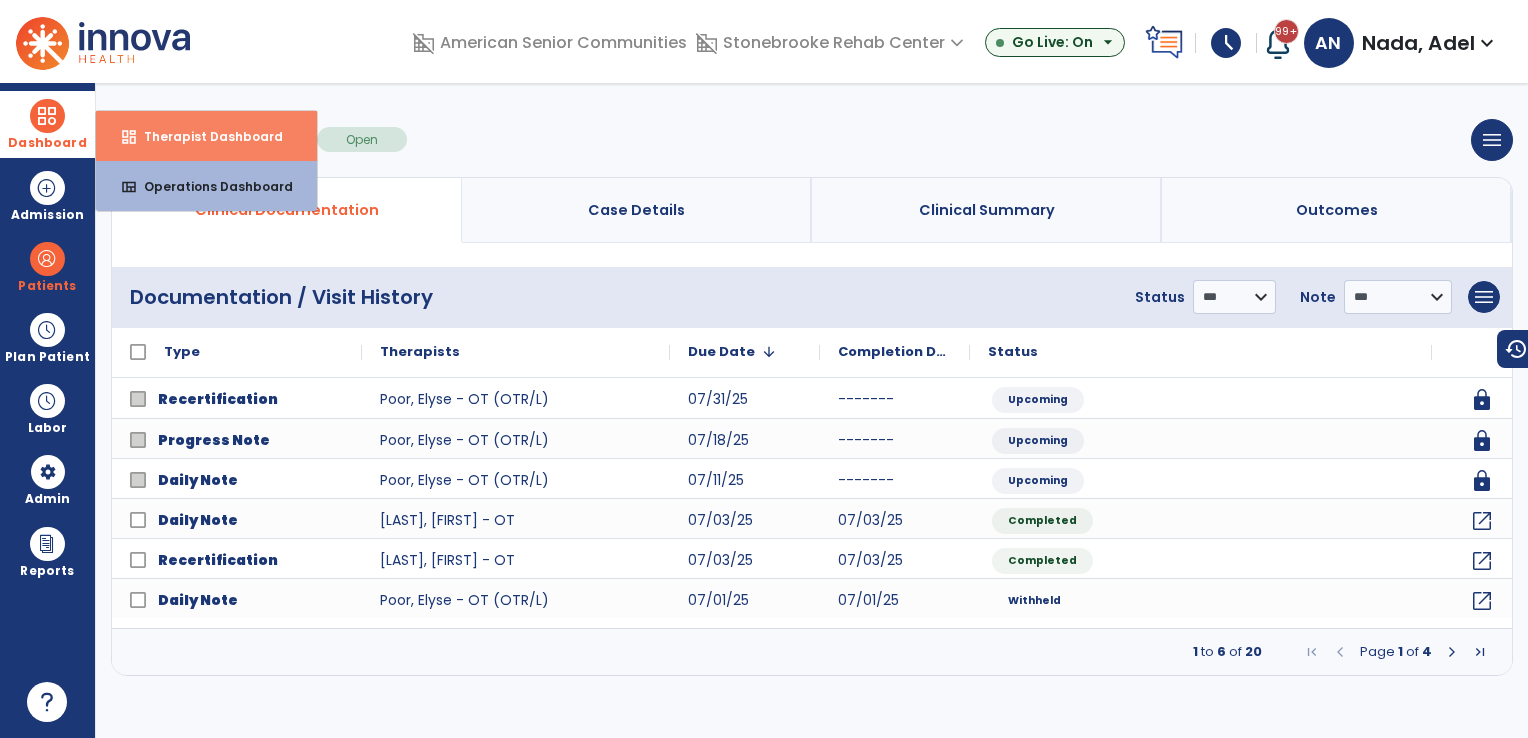 click on "Therapist Dashboard" at bounding box center (205, 136) 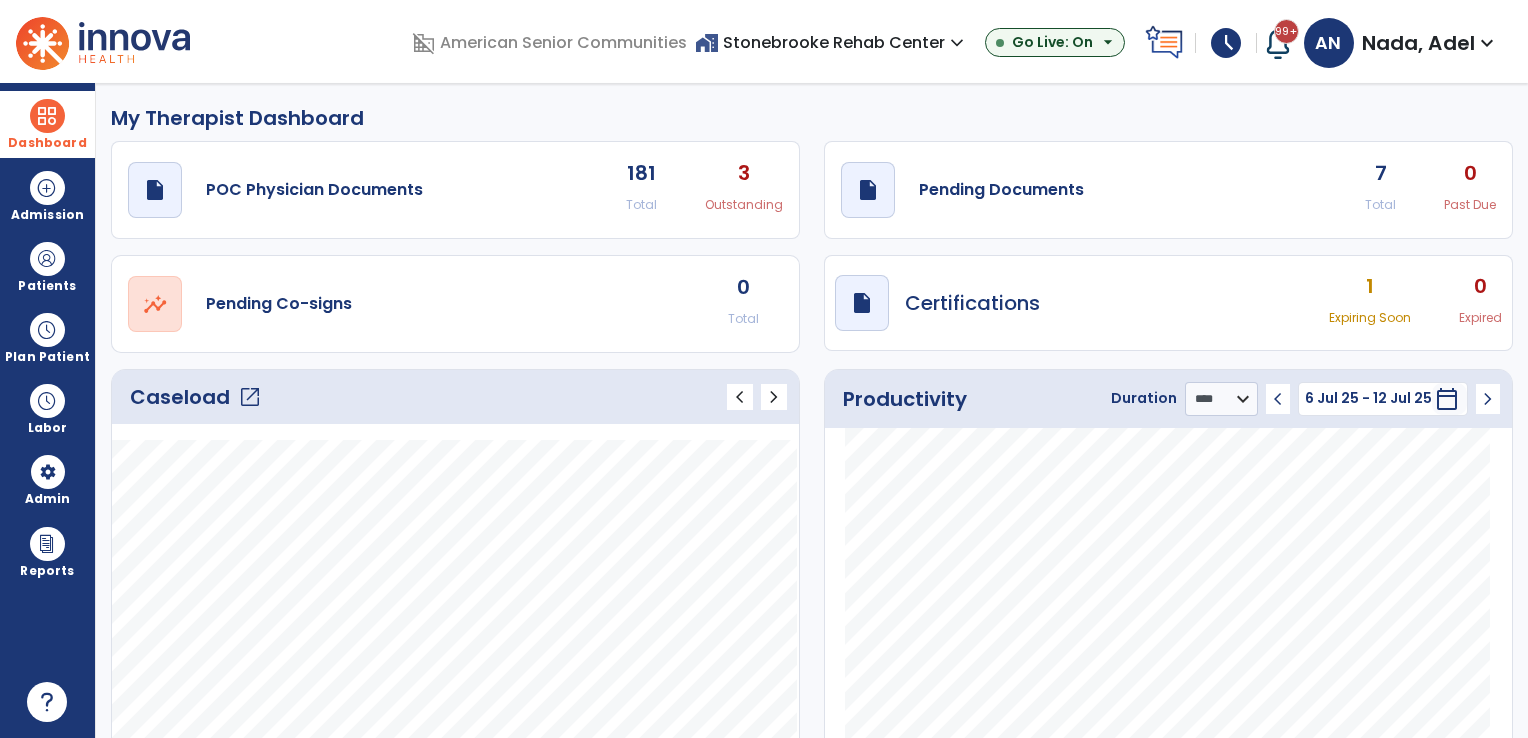 click on "draft   open_in_new  Pending Documents 7 Total 0 Past Due" 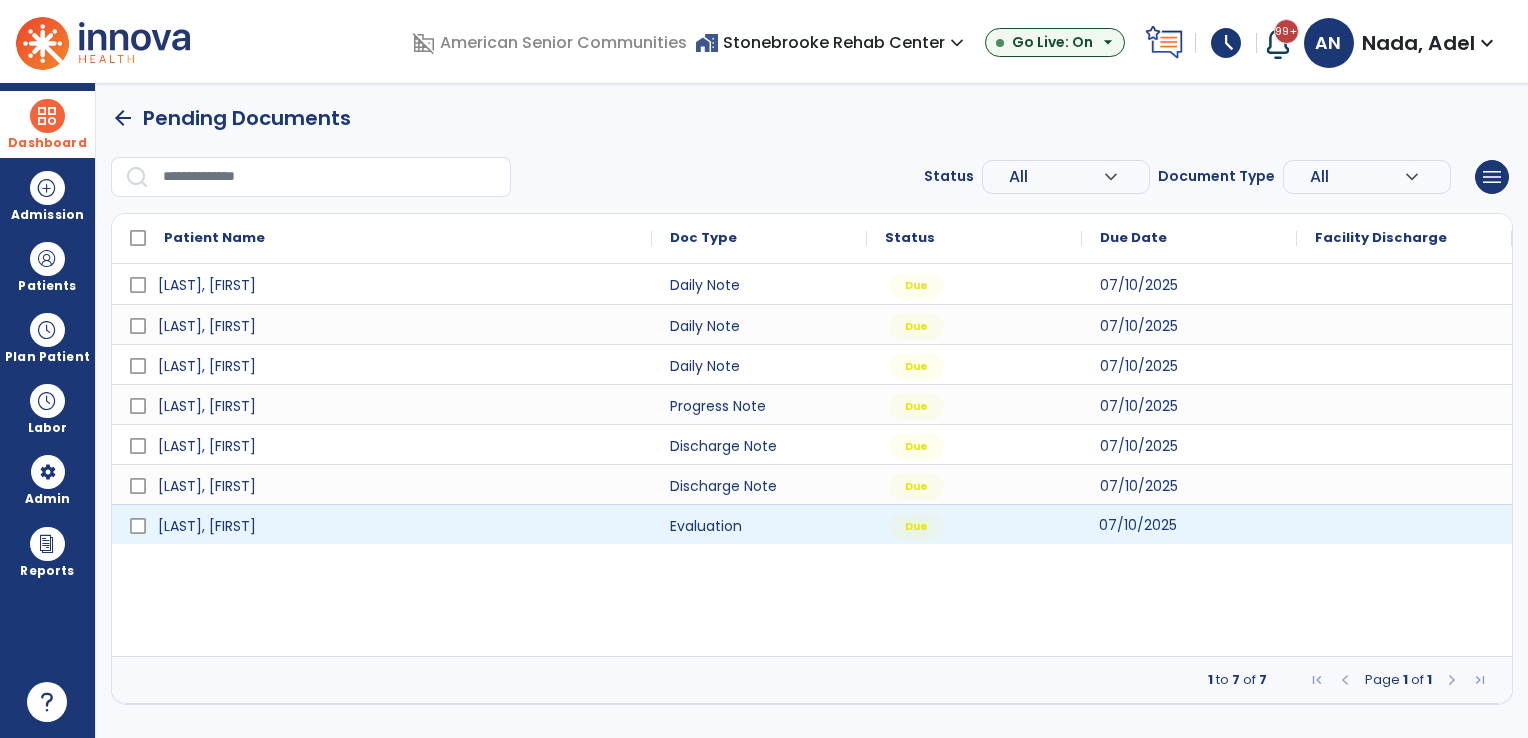 click on "07/10/2025" at bounding box center [1138, 525] 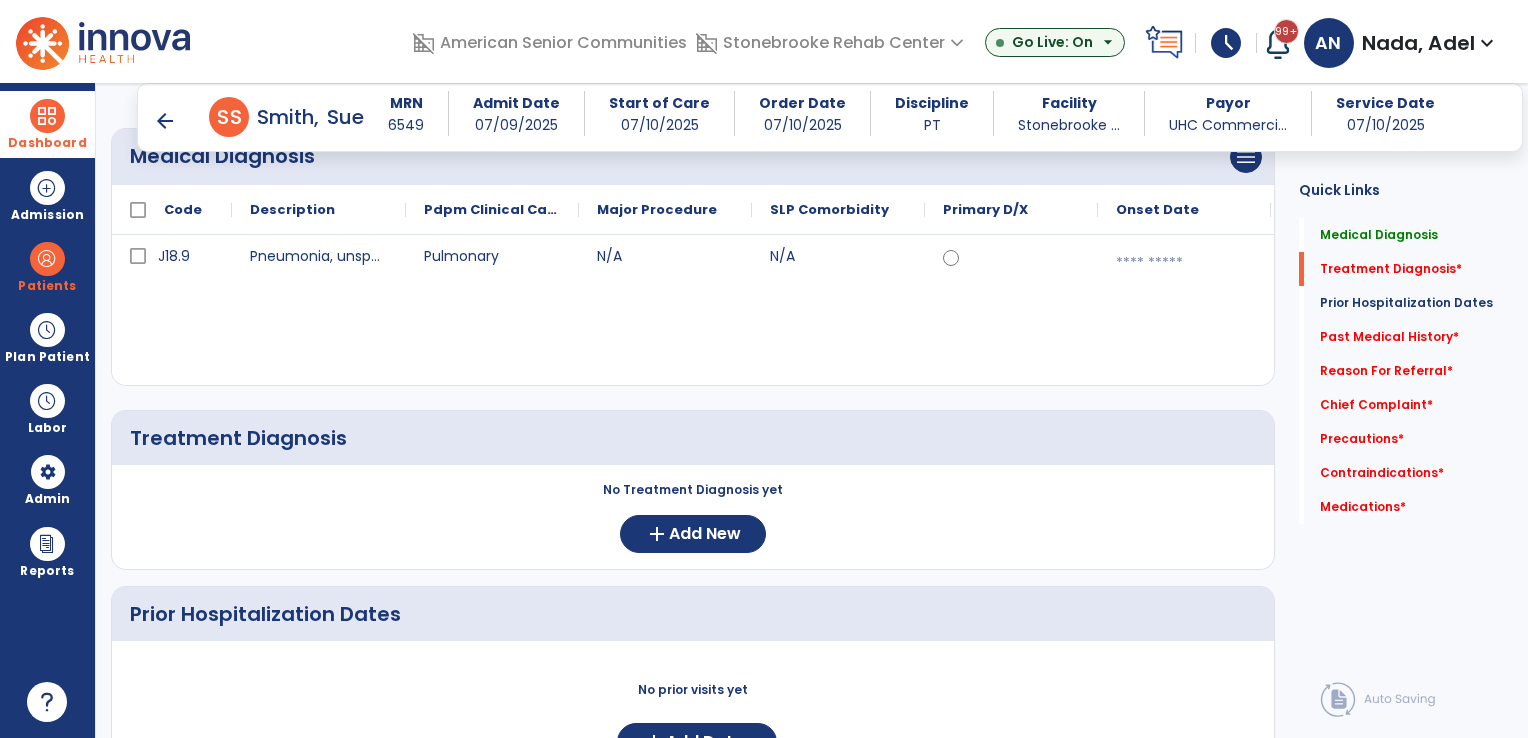 scroll, scrollTop: 300, scrollLeft: 0, axis: vertical 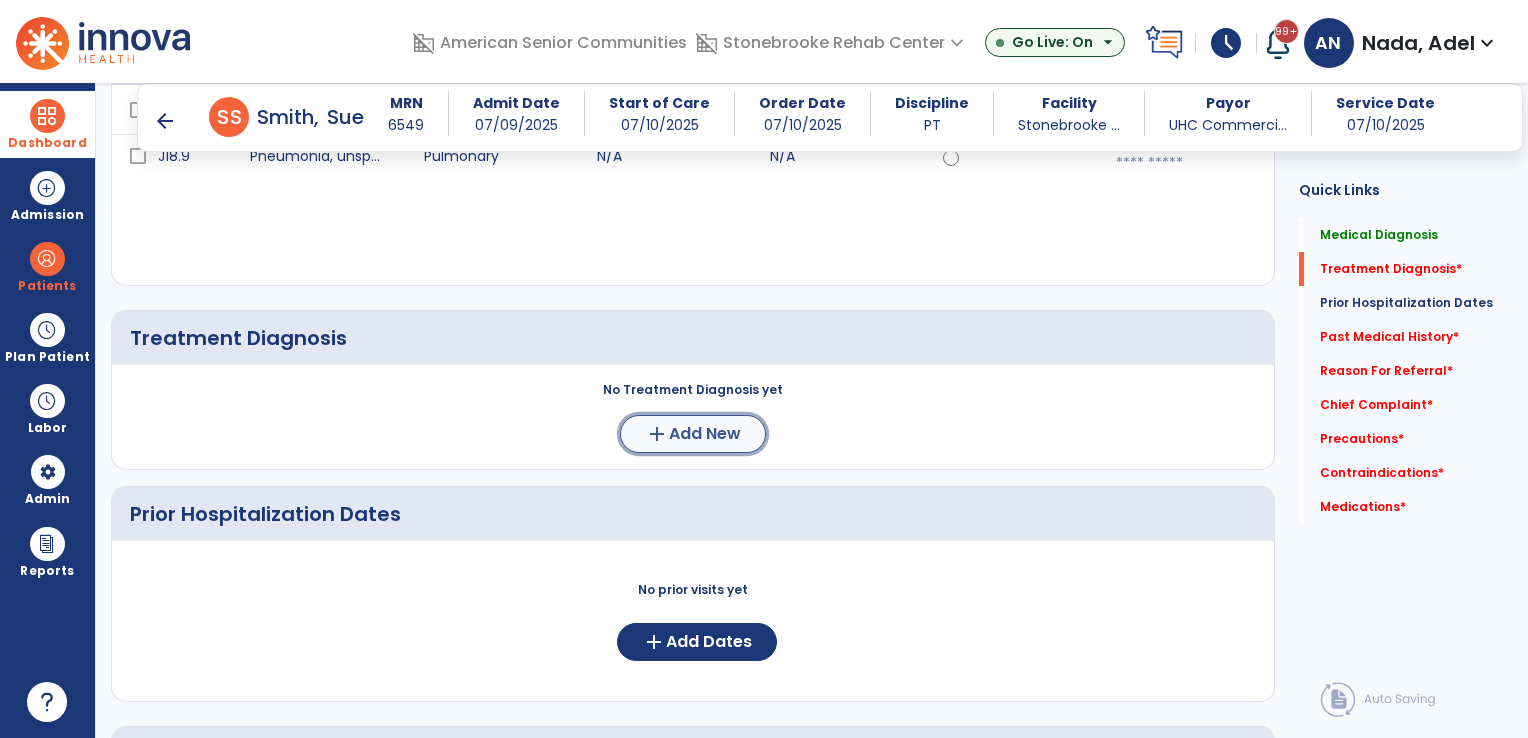 click on "Add New" 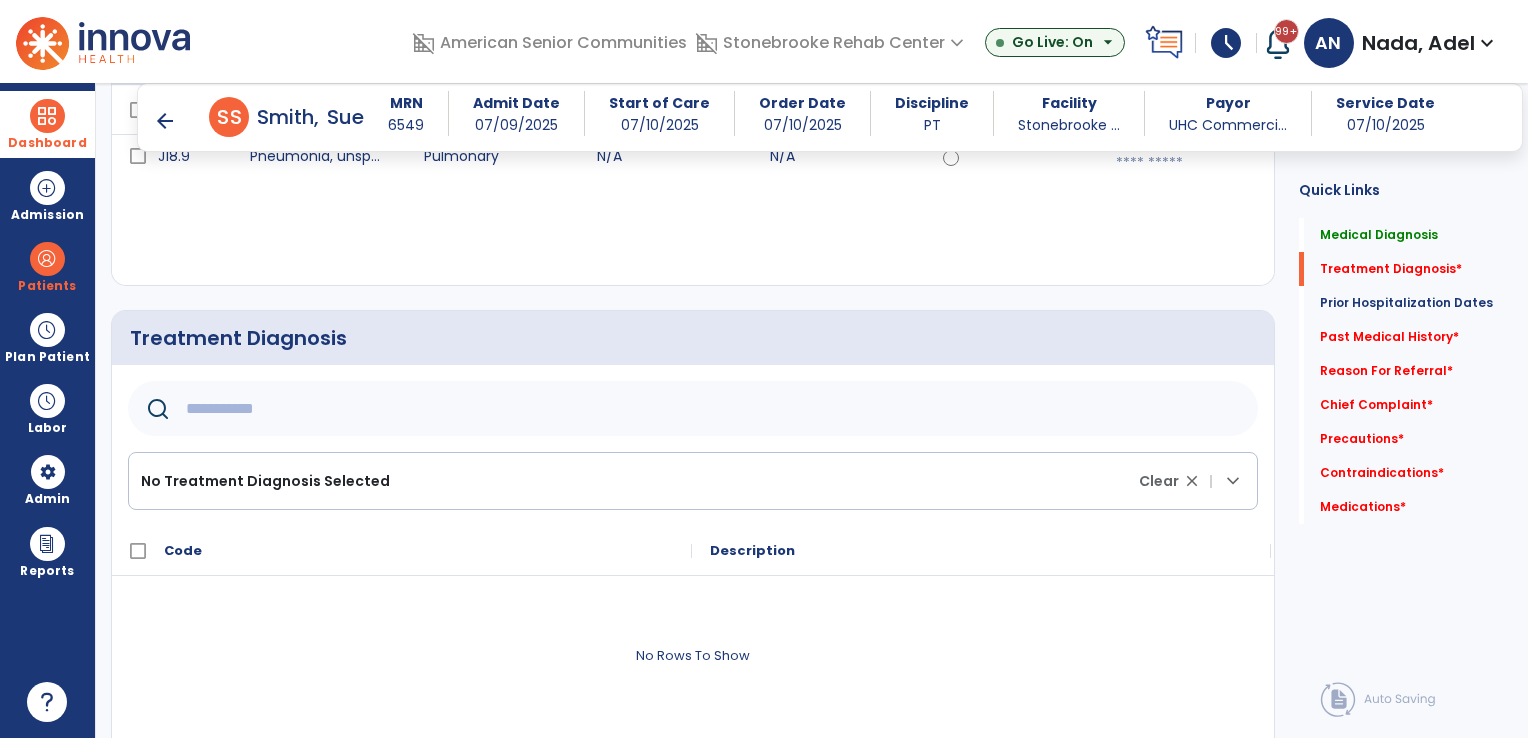 click 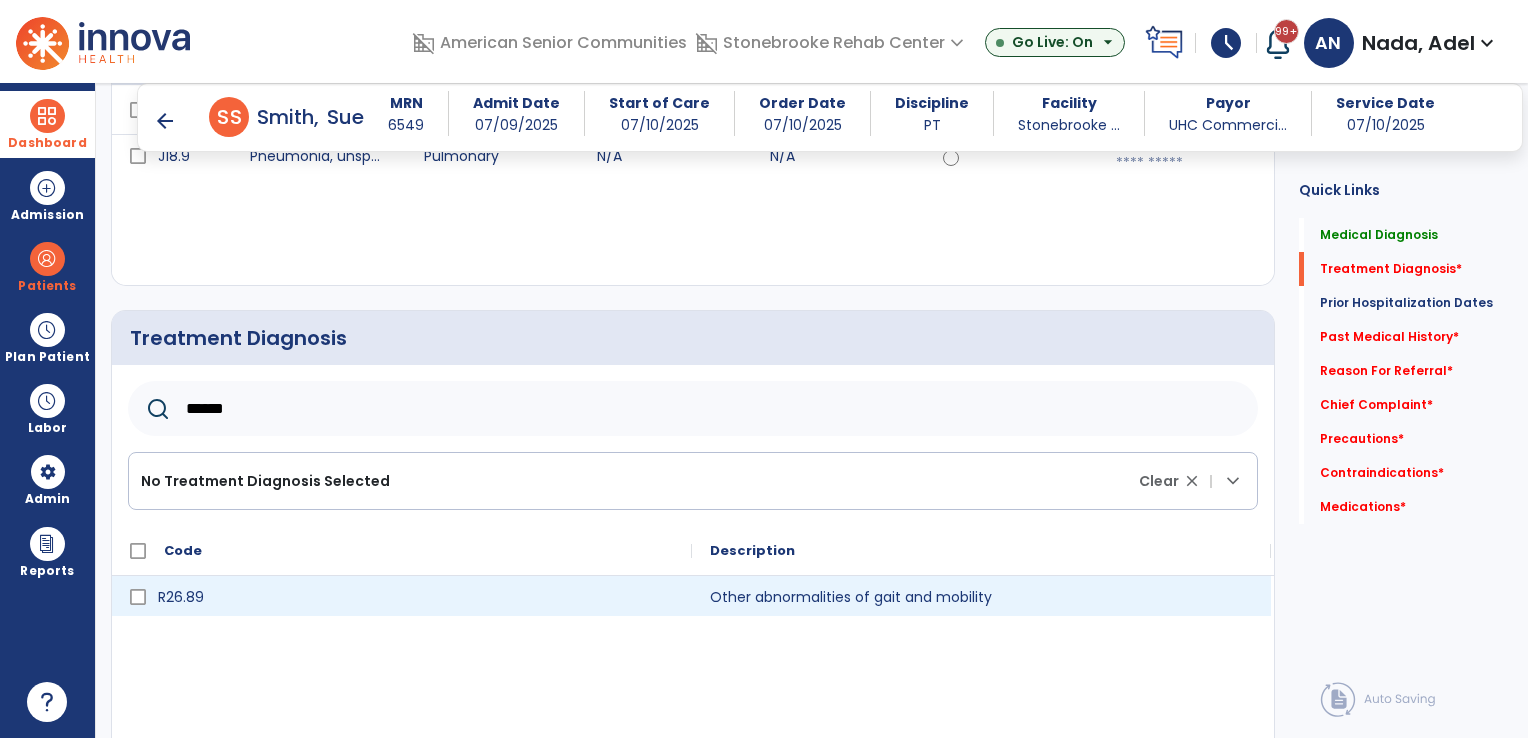 type on "******" 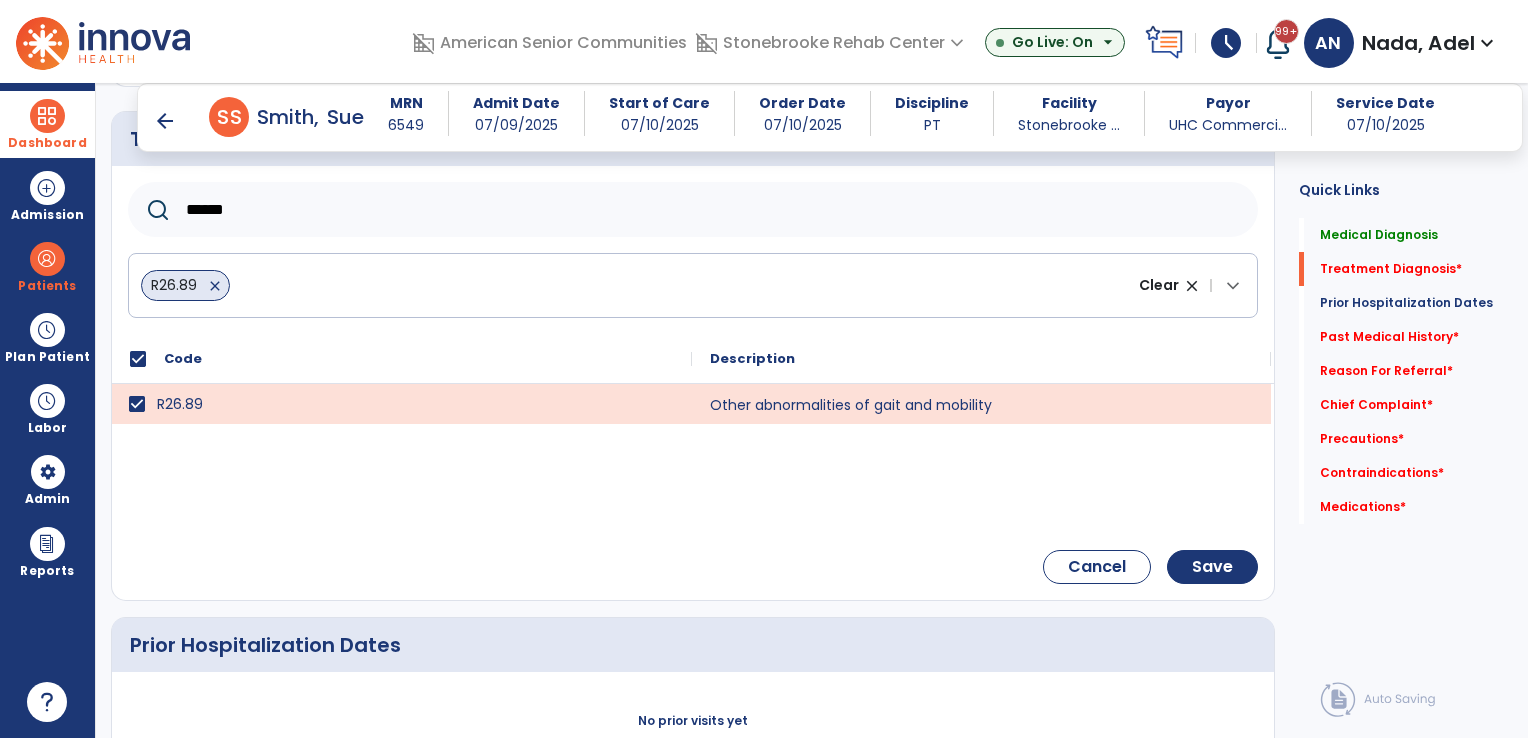 scroll, scrollTop: 500, scrollLeft: 0, axis: vertical 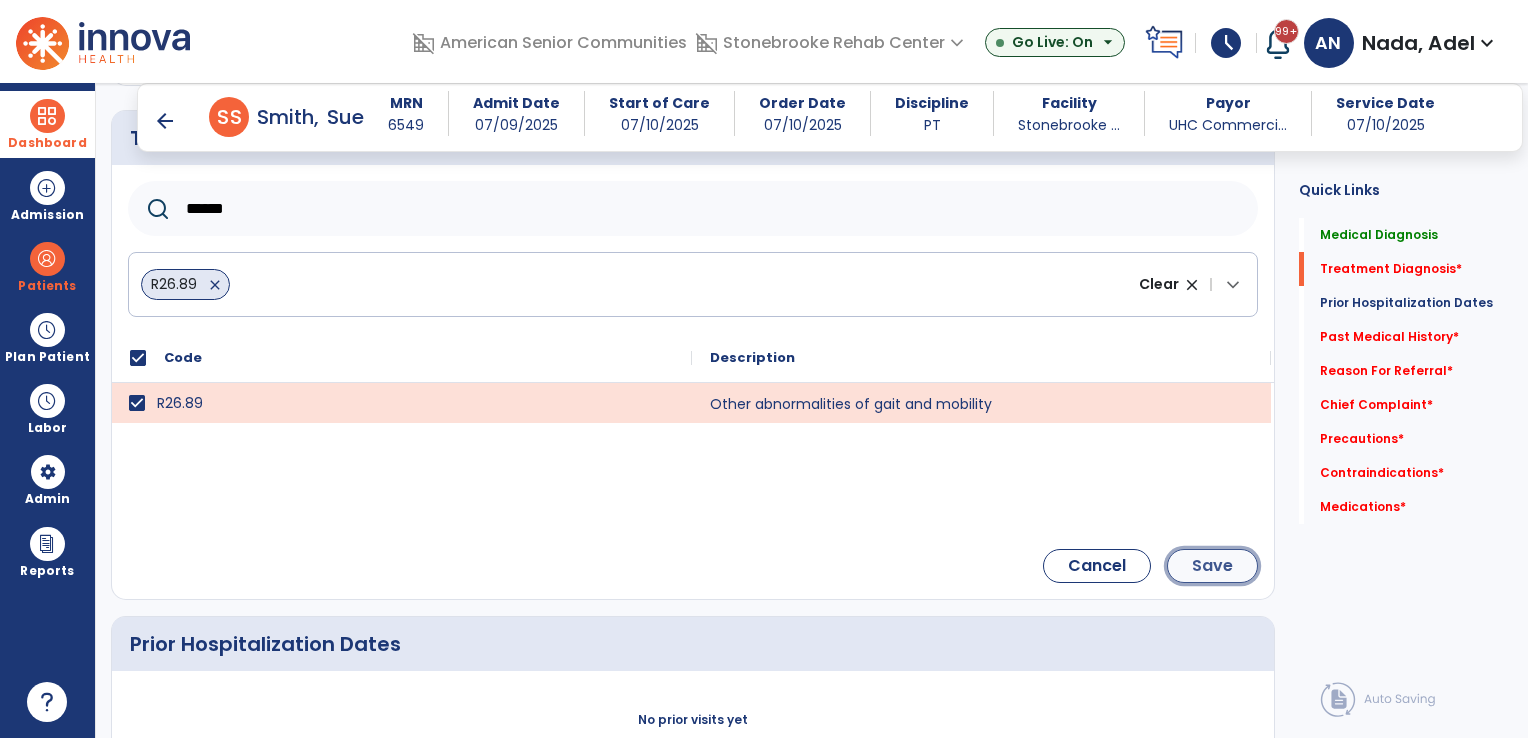 click on "Save" 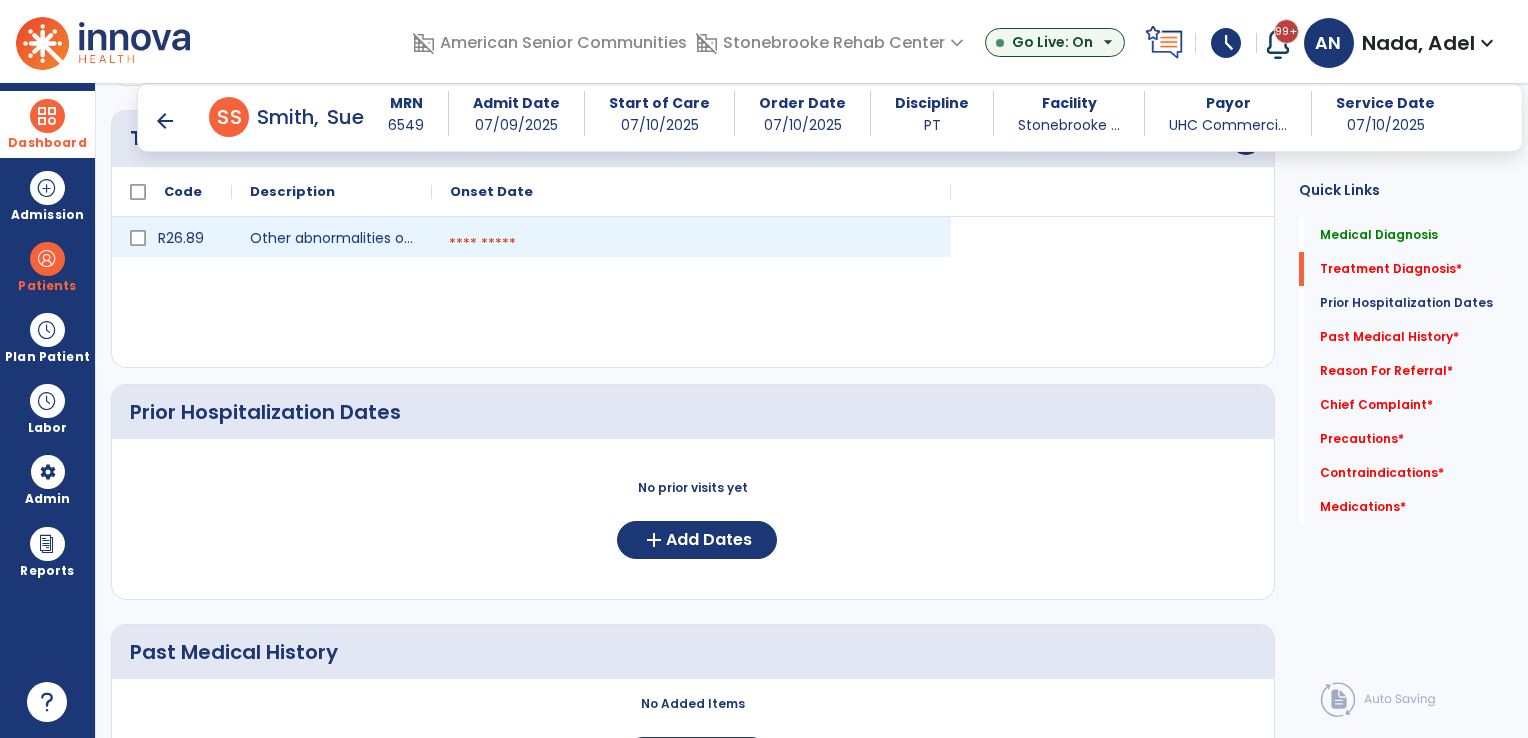 click at bounding box center (691, 244) 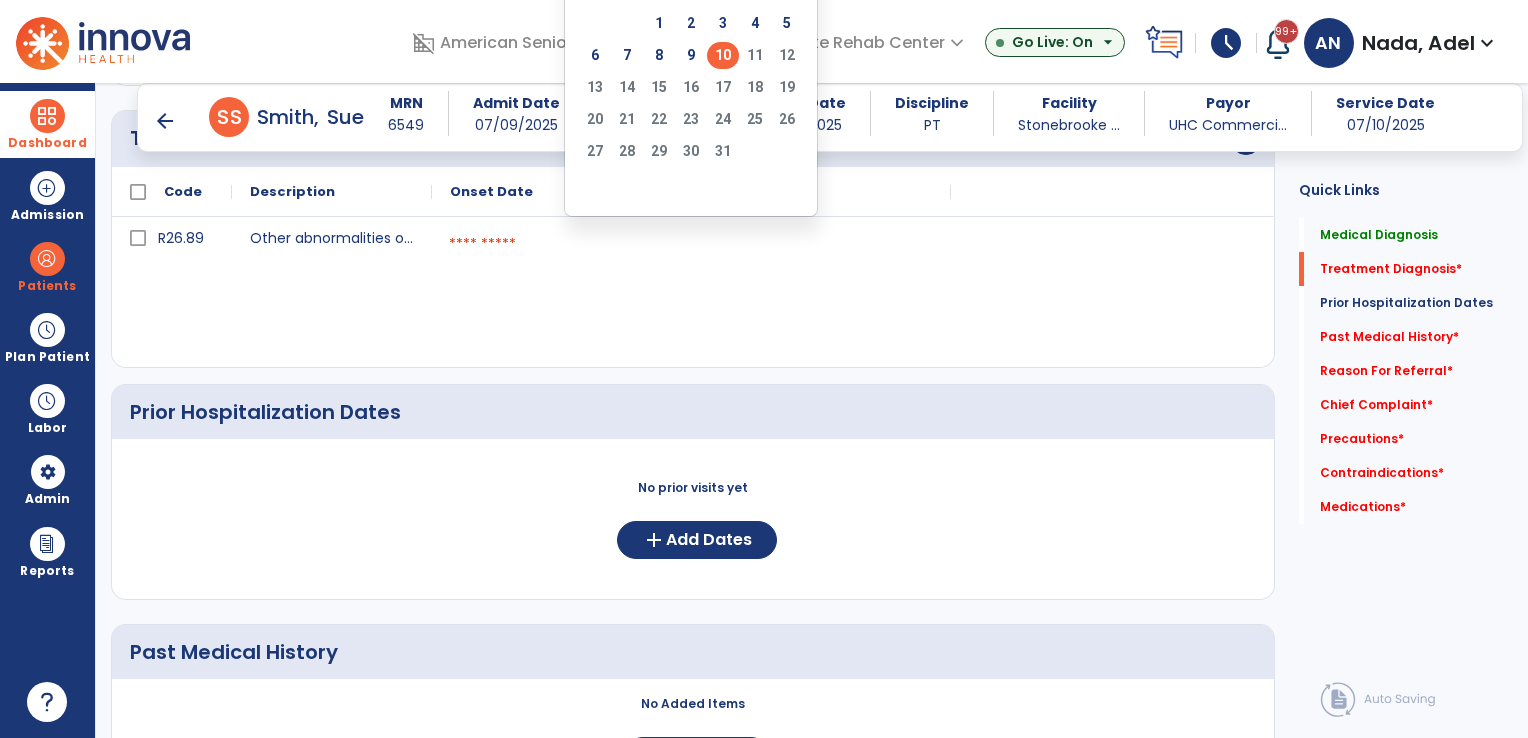 click on "10" 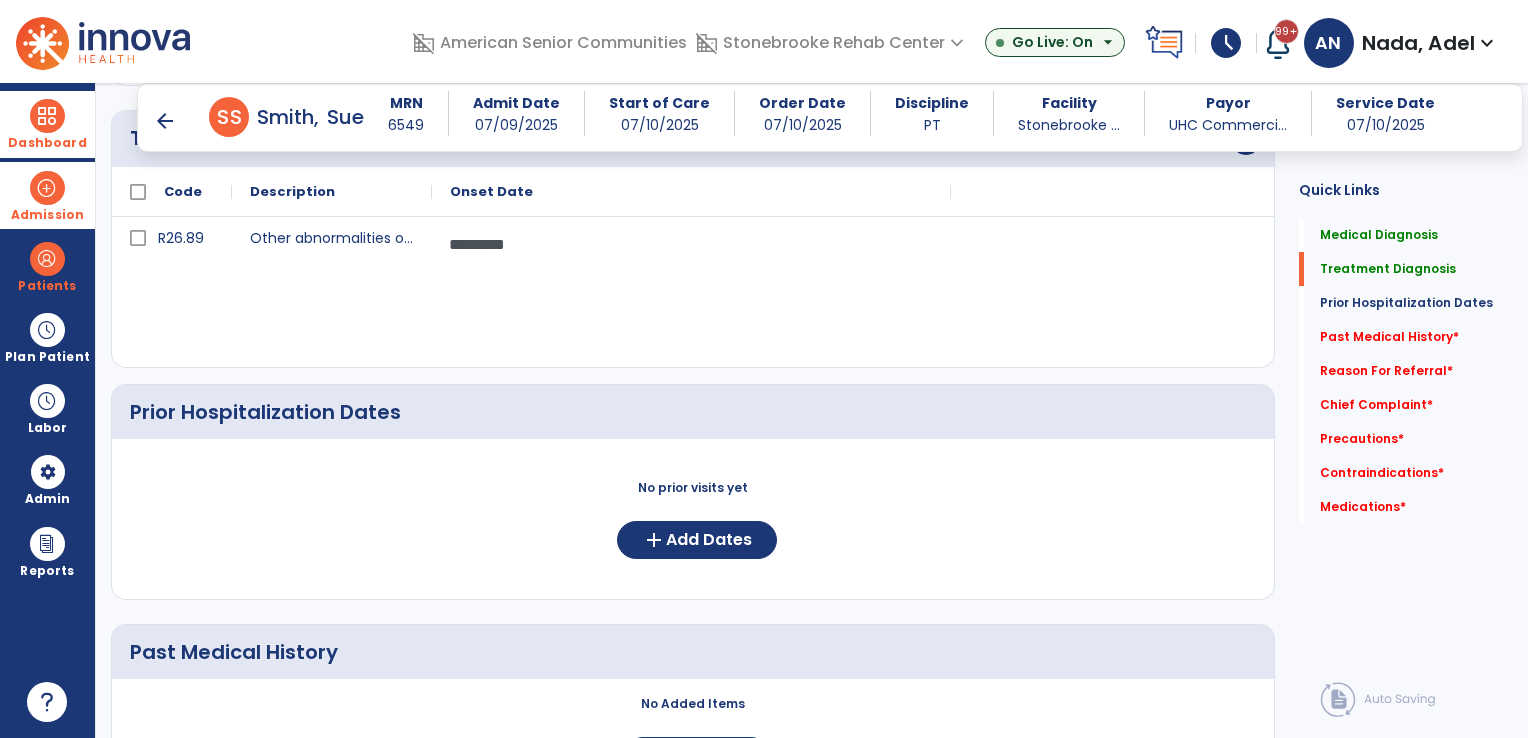 click at bounding box center (47, 188) 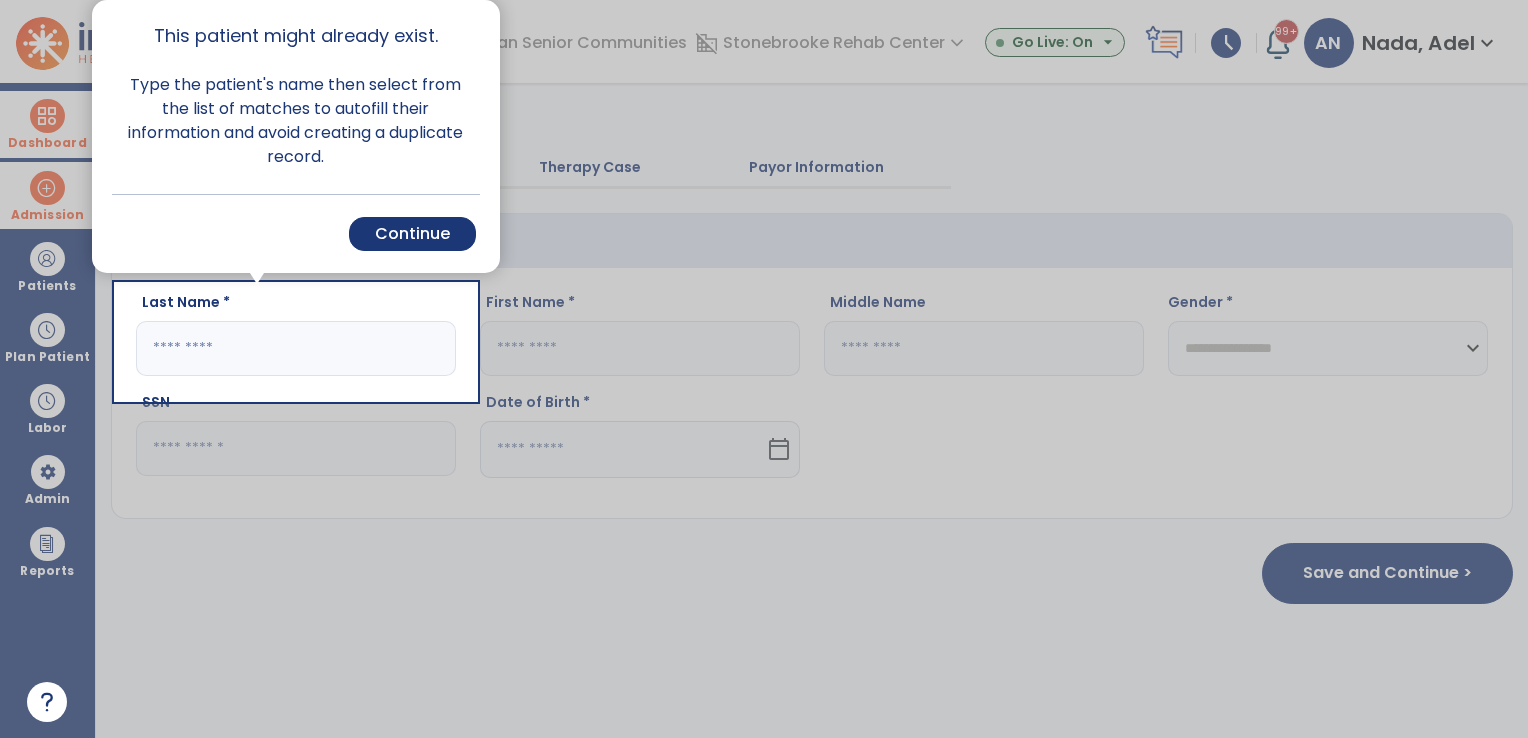 scroll, scrollTop: 0, scrollLeft: 0, axis: both 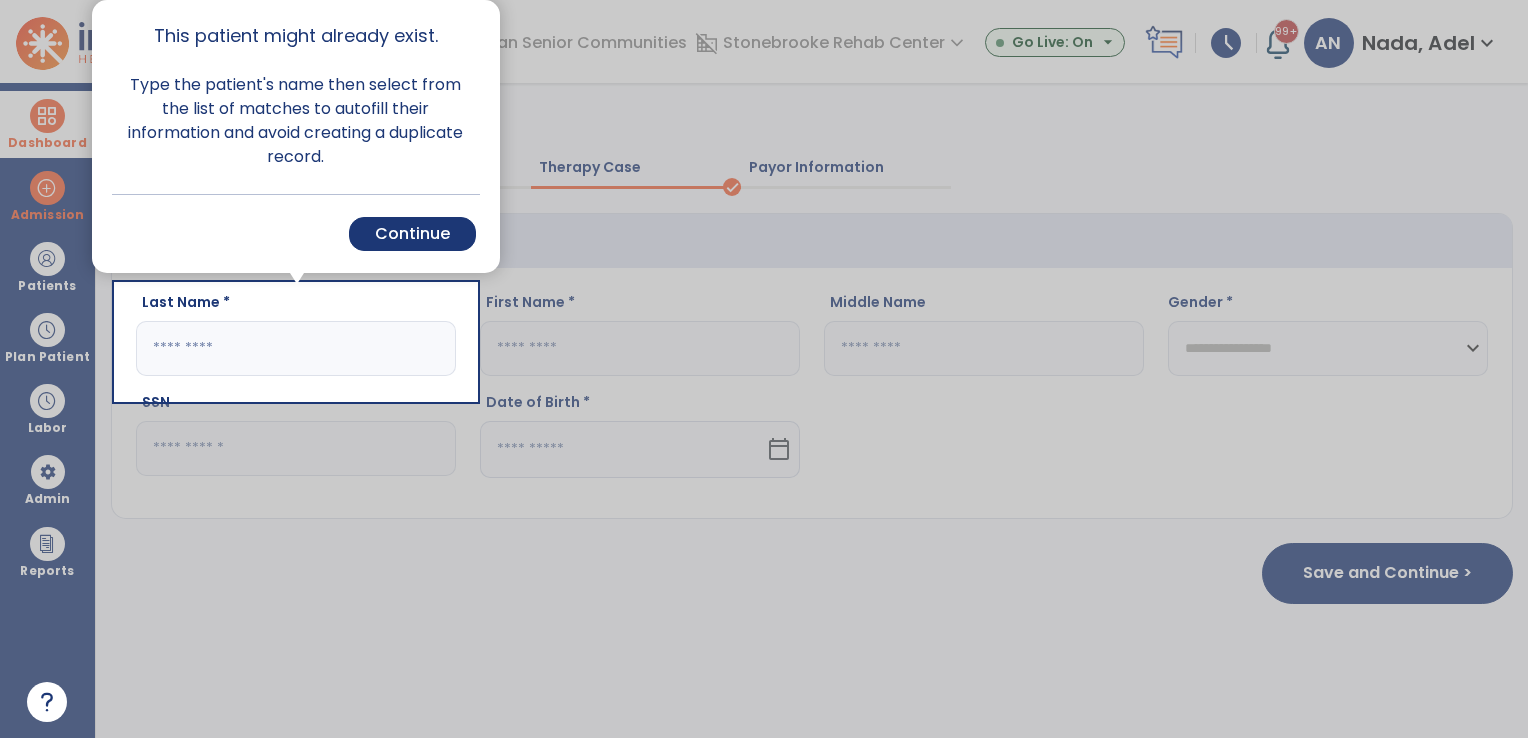 click at bounding box center [58, 369] 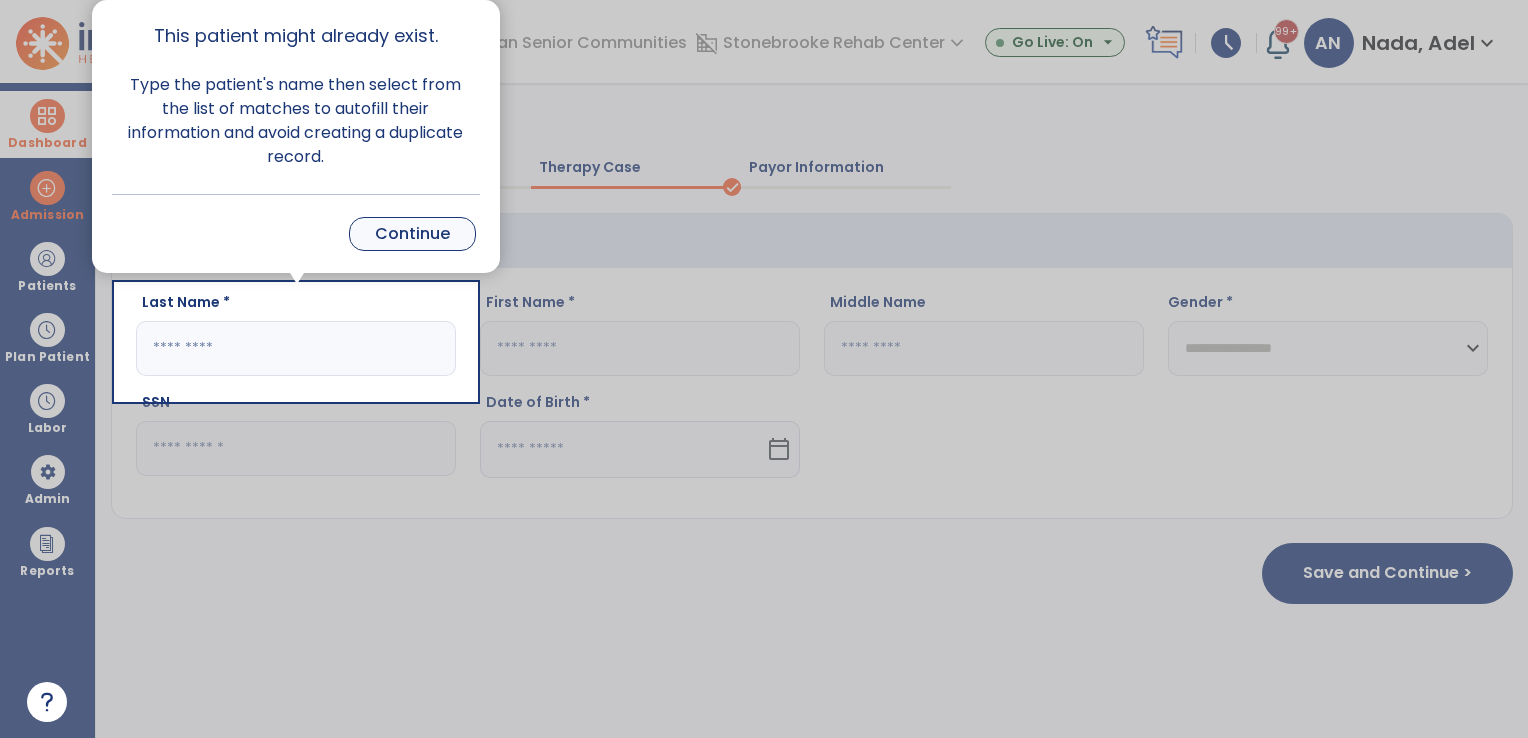 click on "Continue" at bounding box center (412, 234) 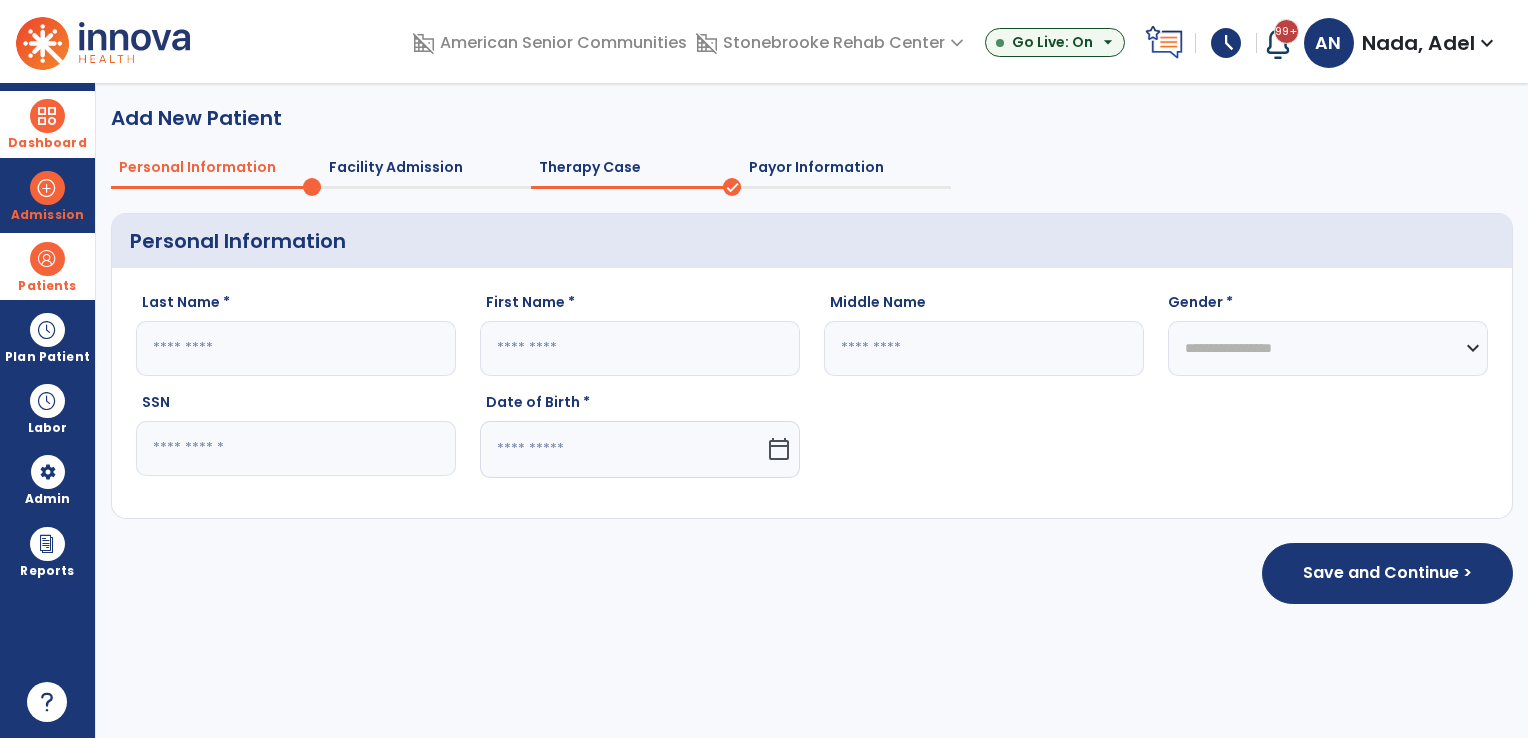 click at bounding box center [47, 259] 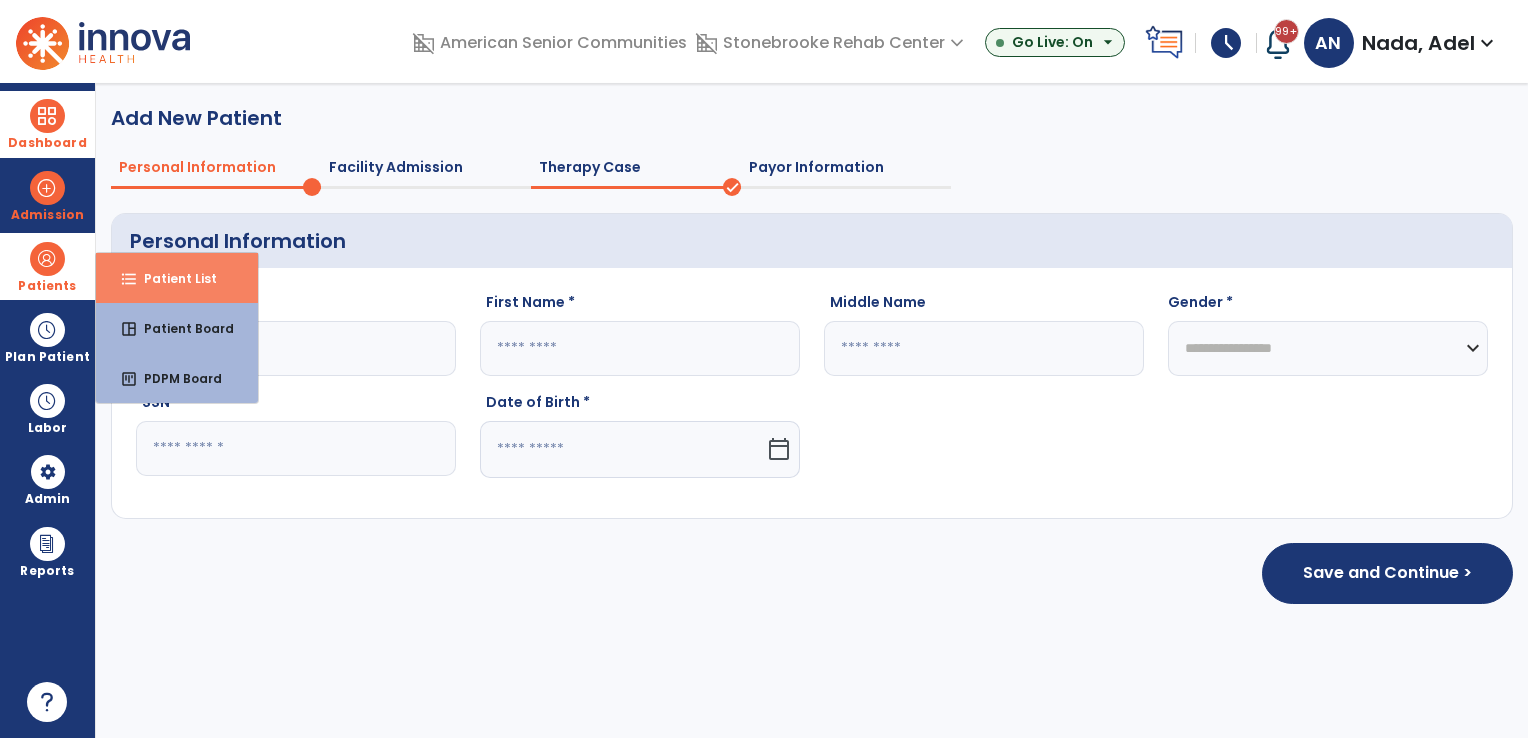 click on "format_list_bulleted  Patient List" at bounding box center (177, 278) 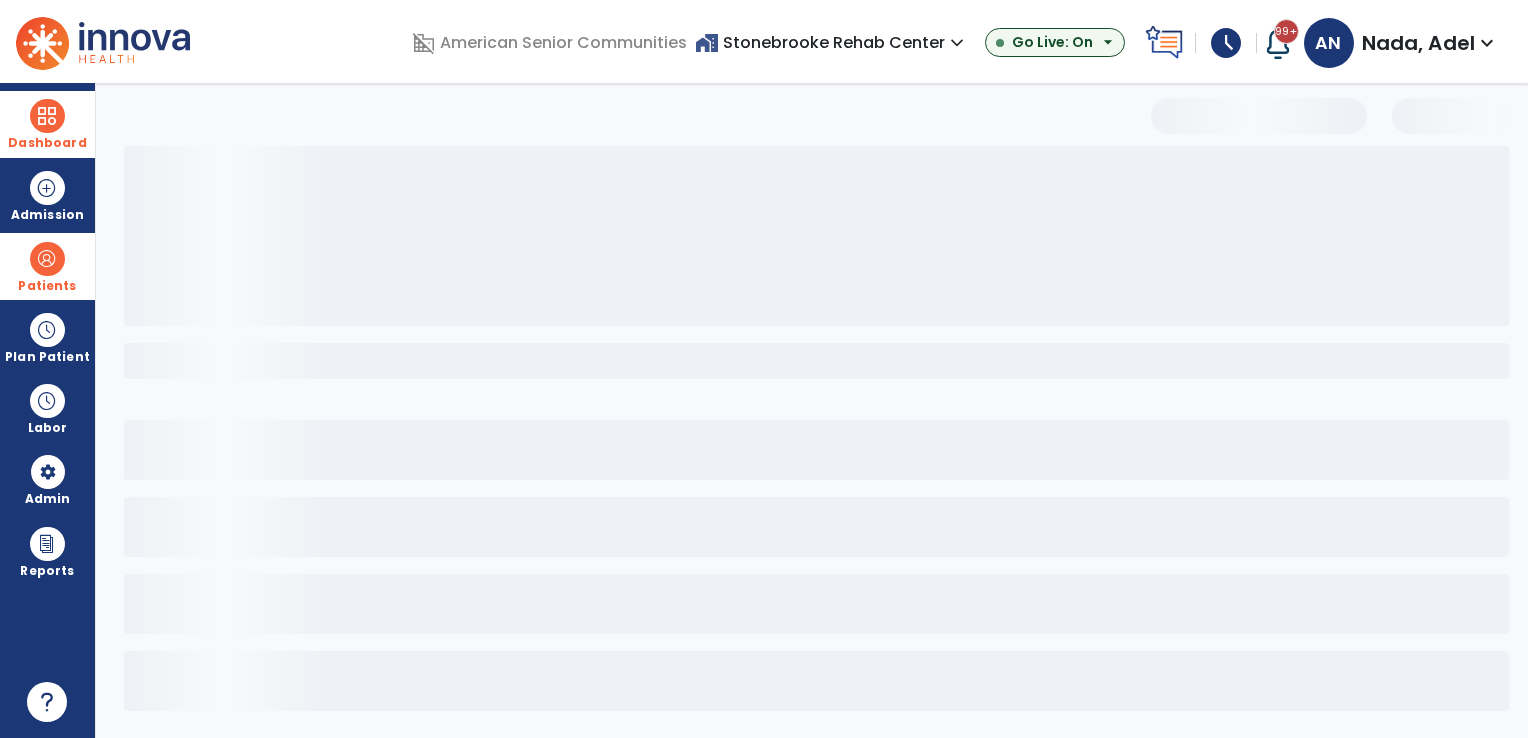 select on "***" 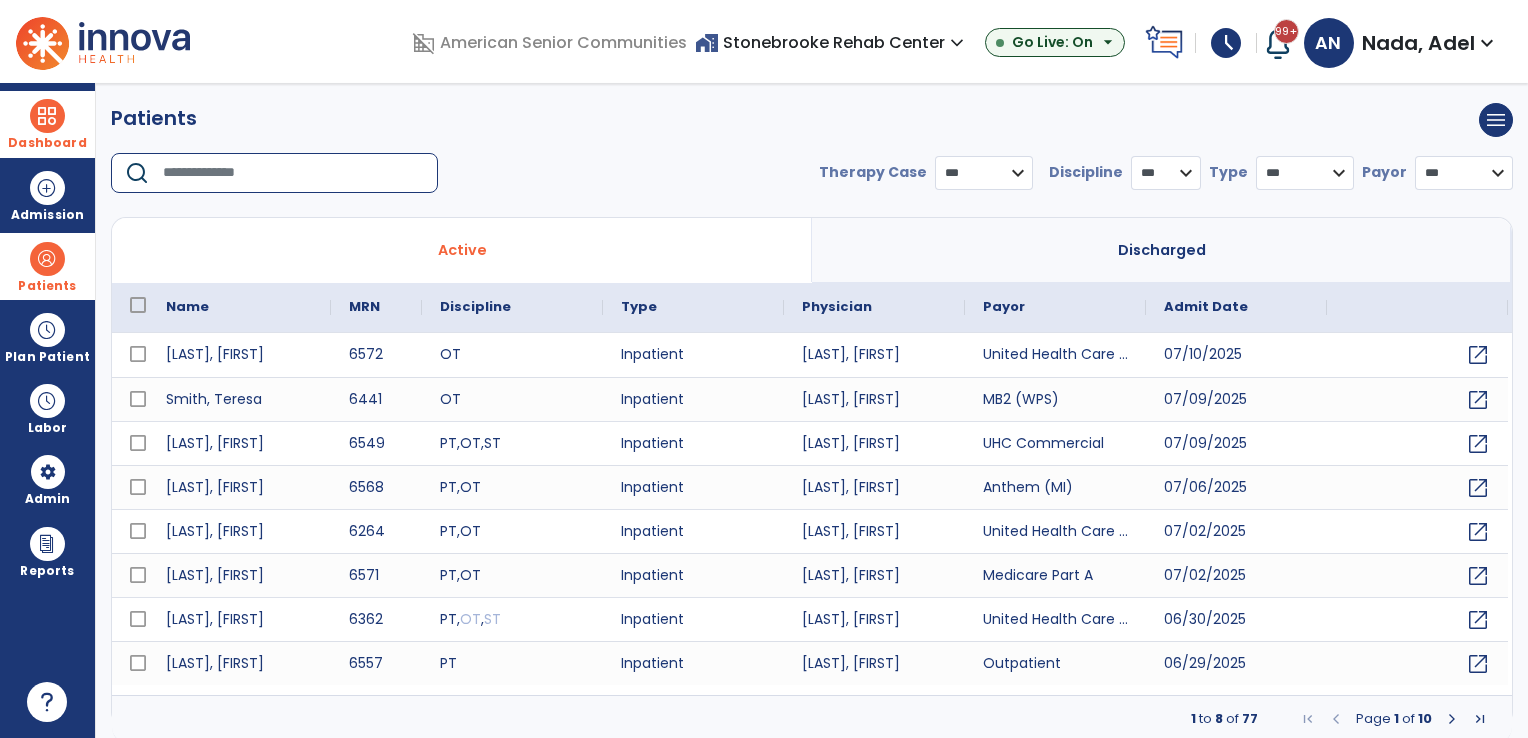 click at bounding box center (293, 173) 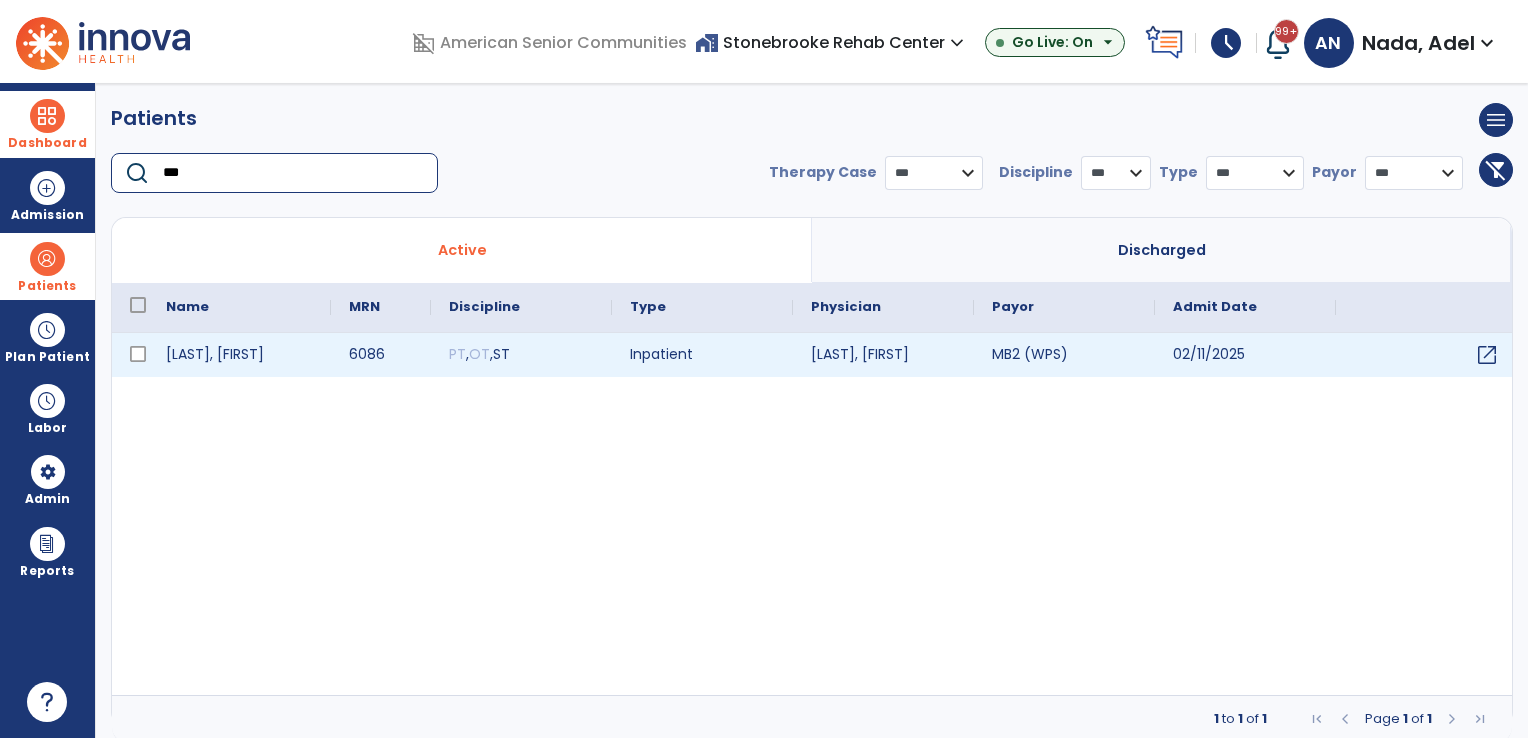 type on "***" 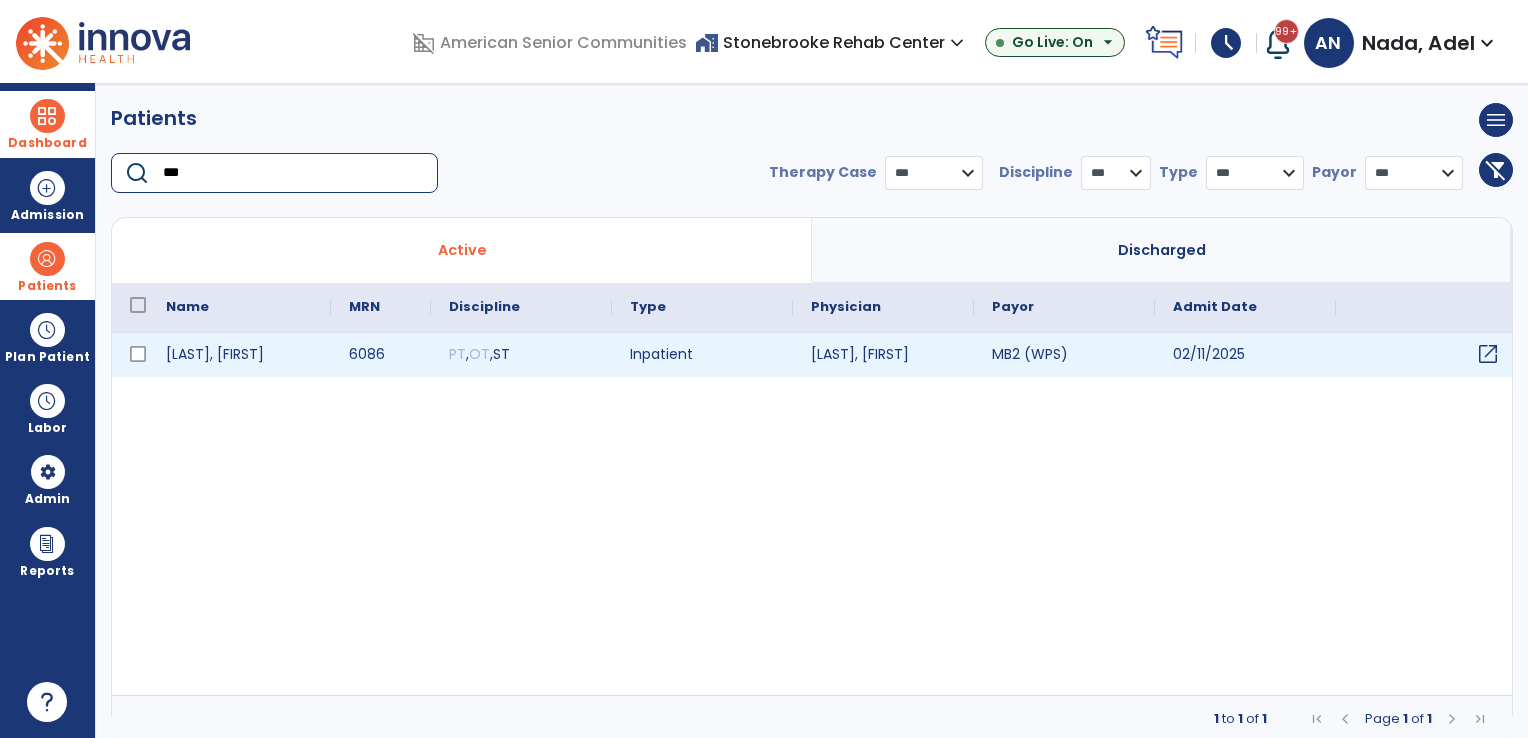 click on "open_in_new" at bounding box center [1488, 354] 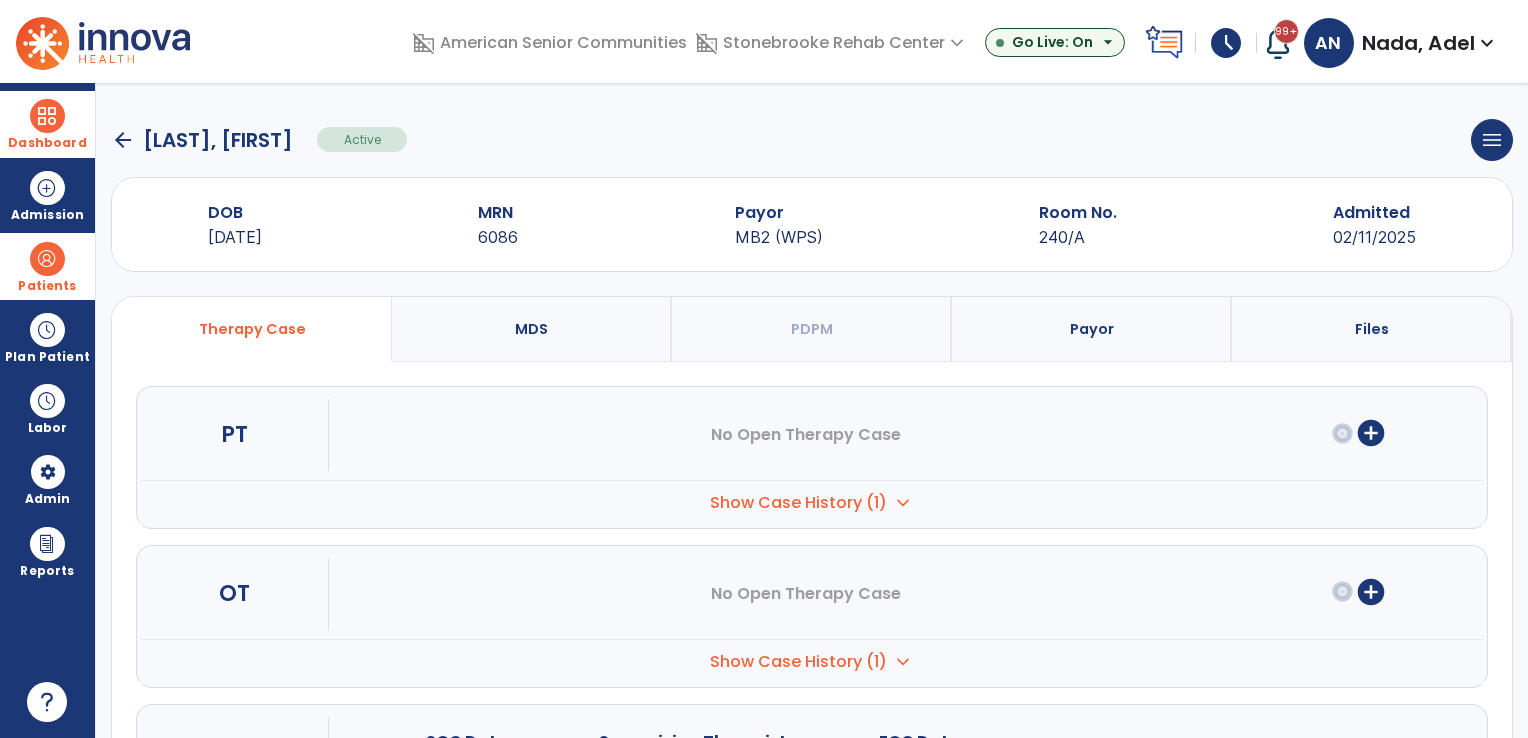 click 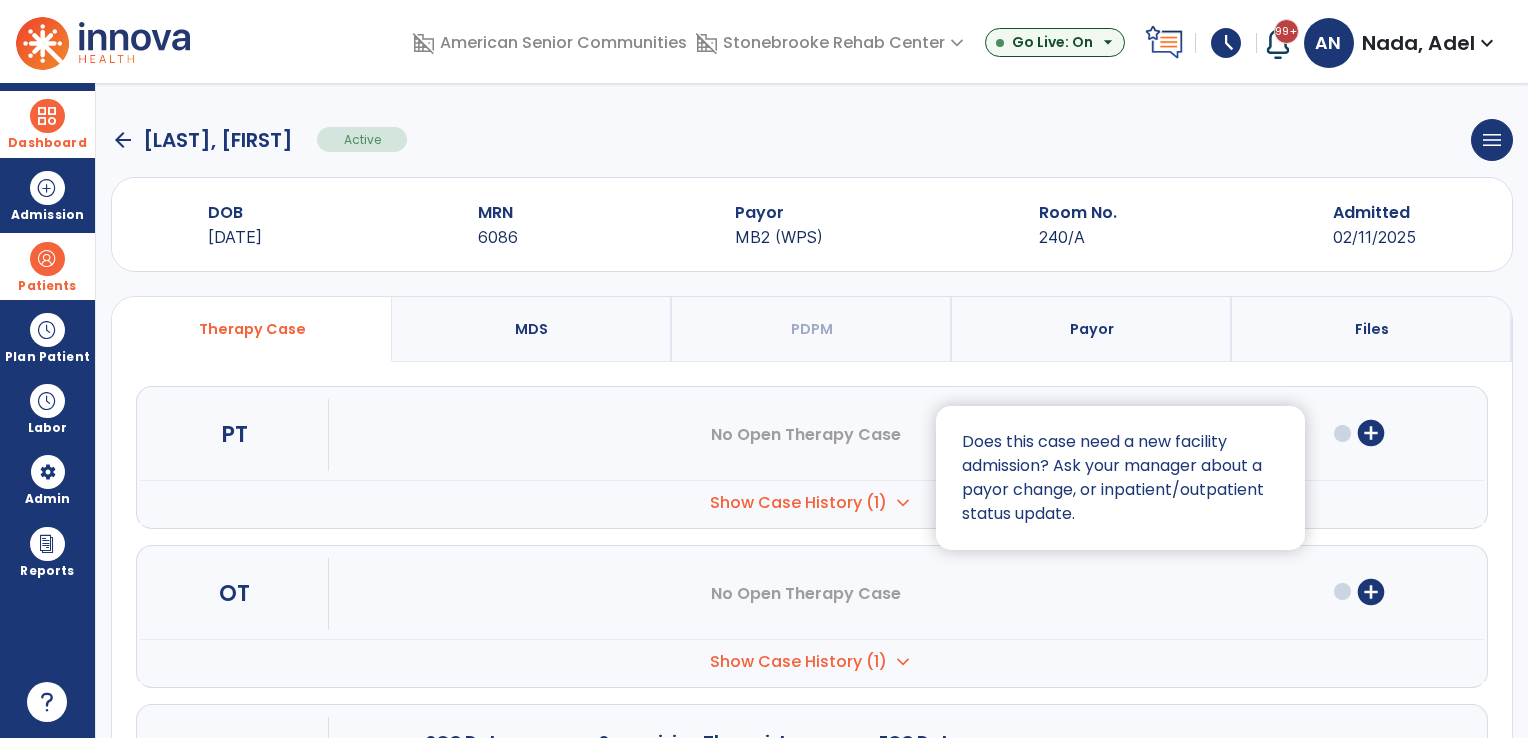 click at bounding box center (764, 369) 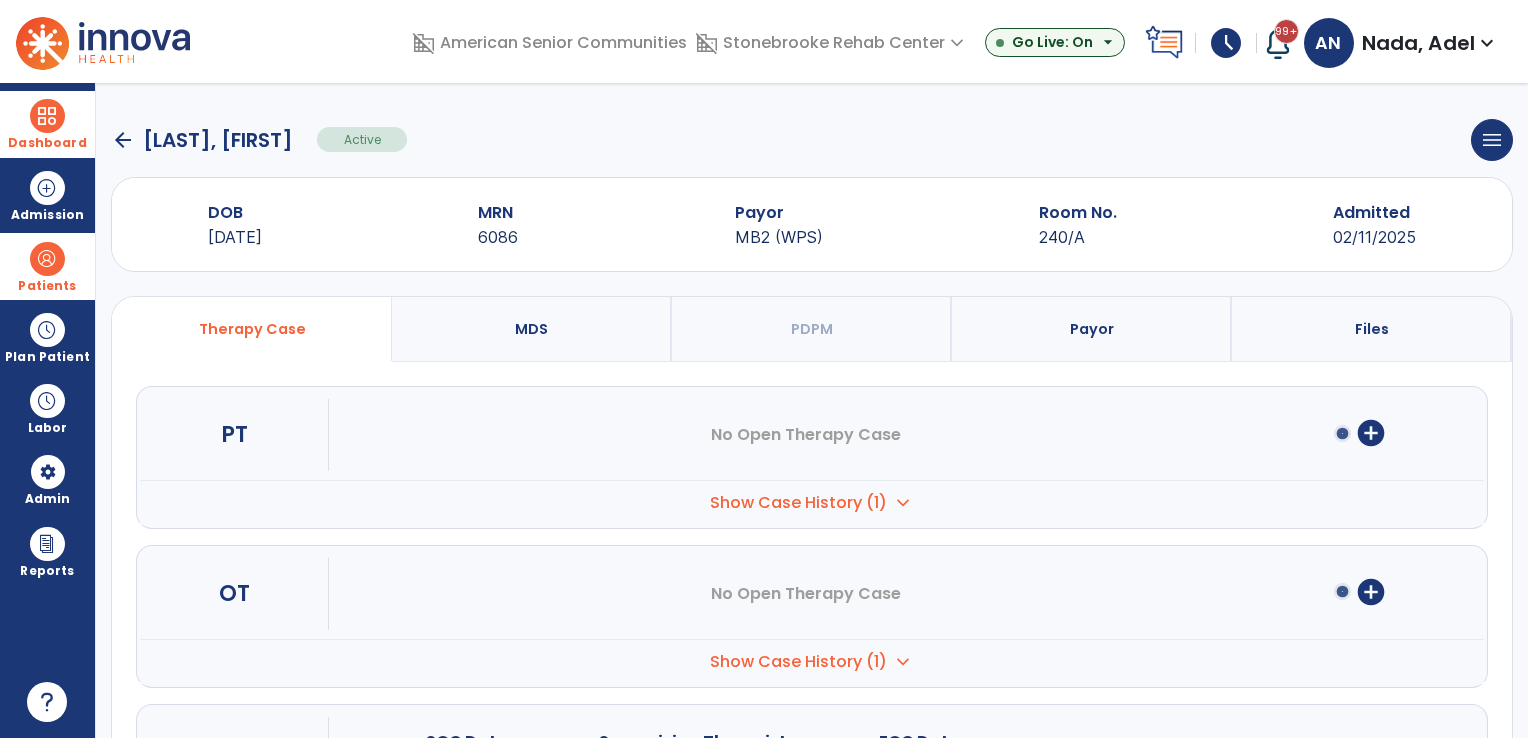 click on "add_circle" at bounding box center [1371, 433] 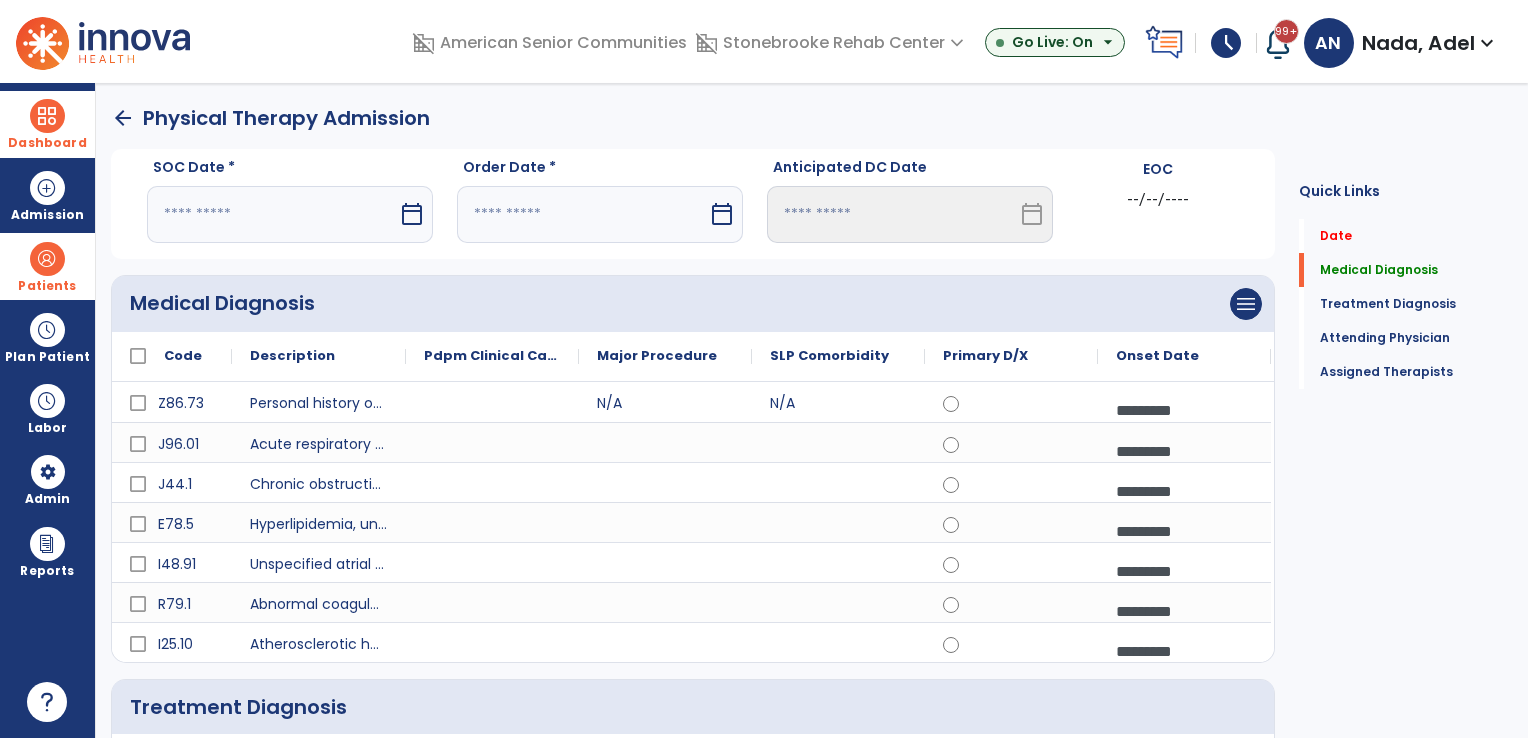 click on "calendar_today" at bounding box center [412, 214] 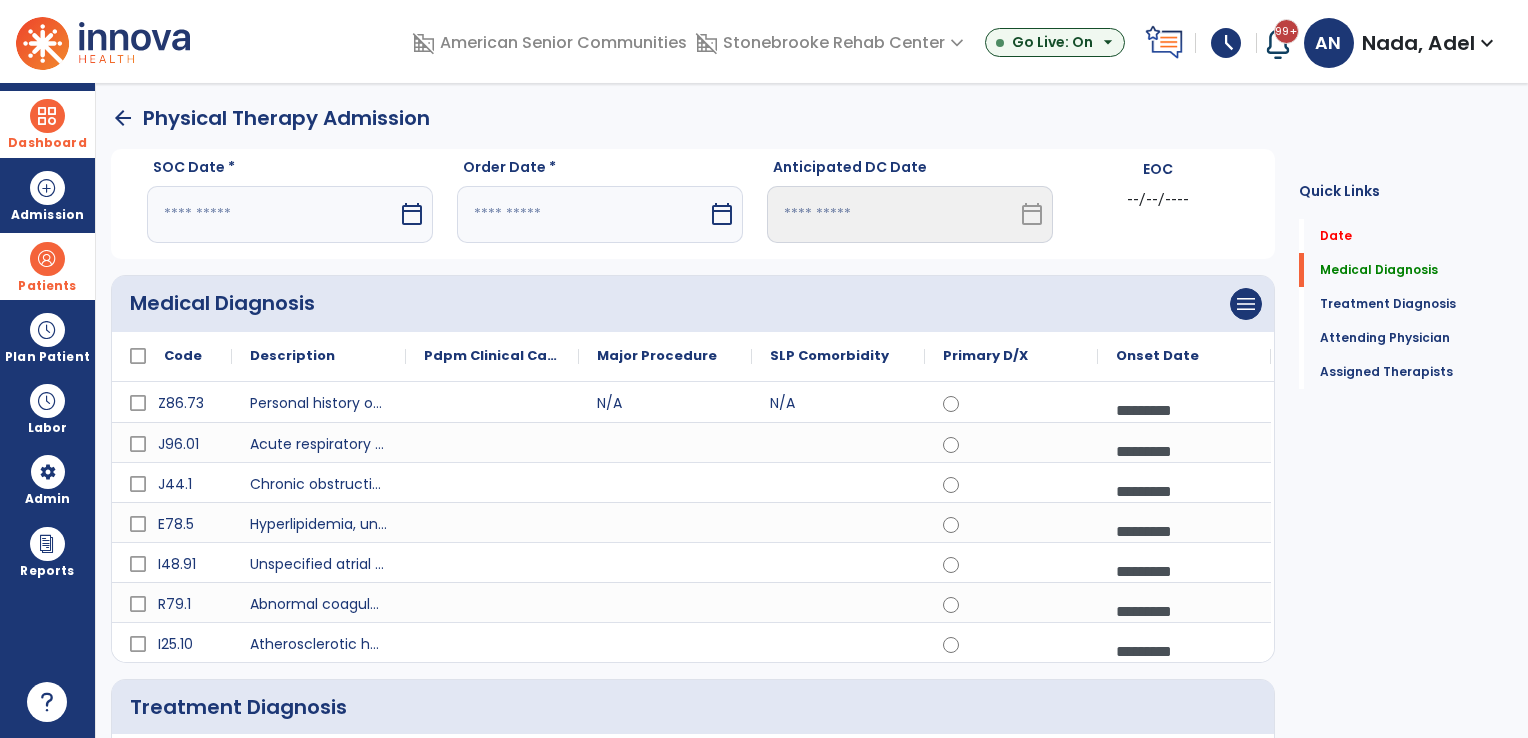 select on "*" 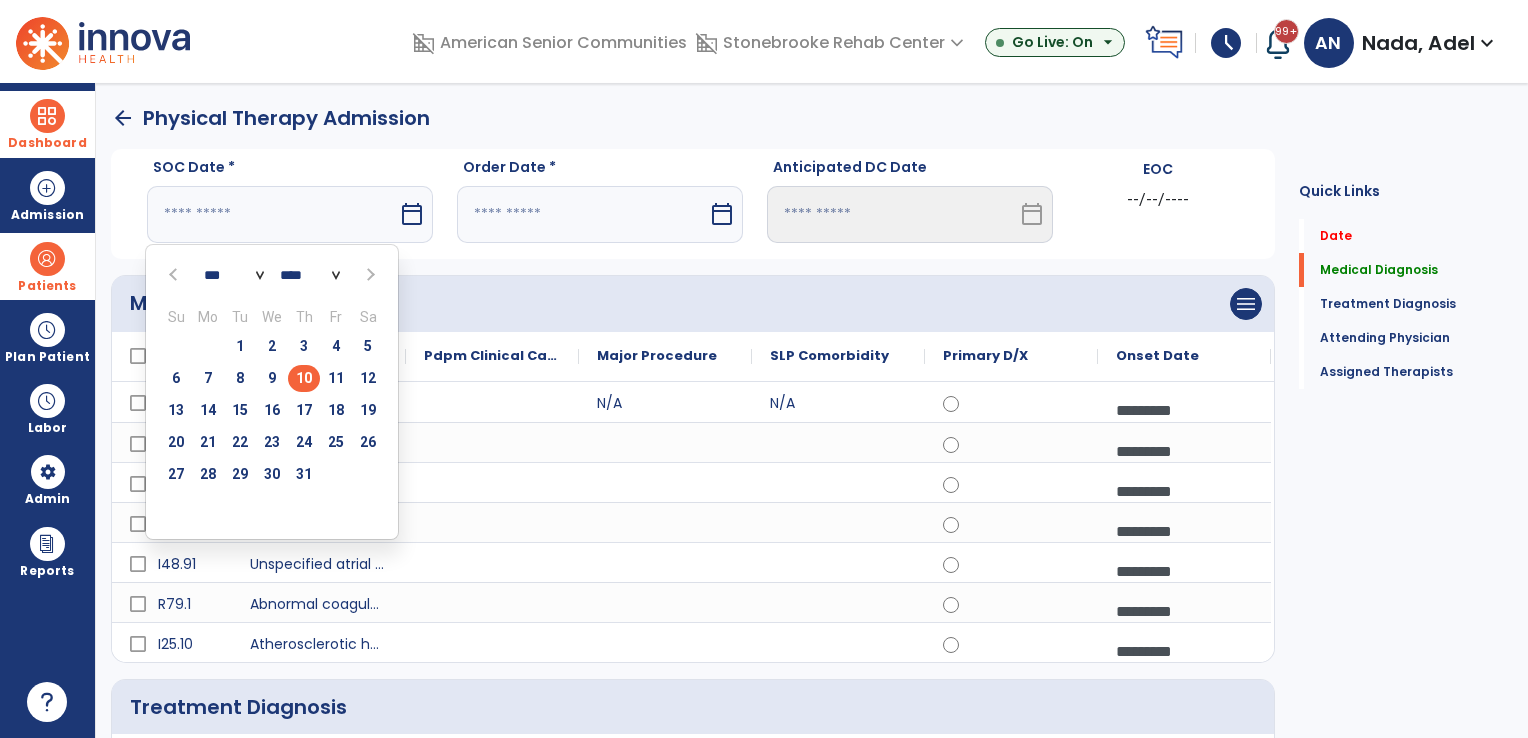 click on "10" at bounding box center (304, 378) 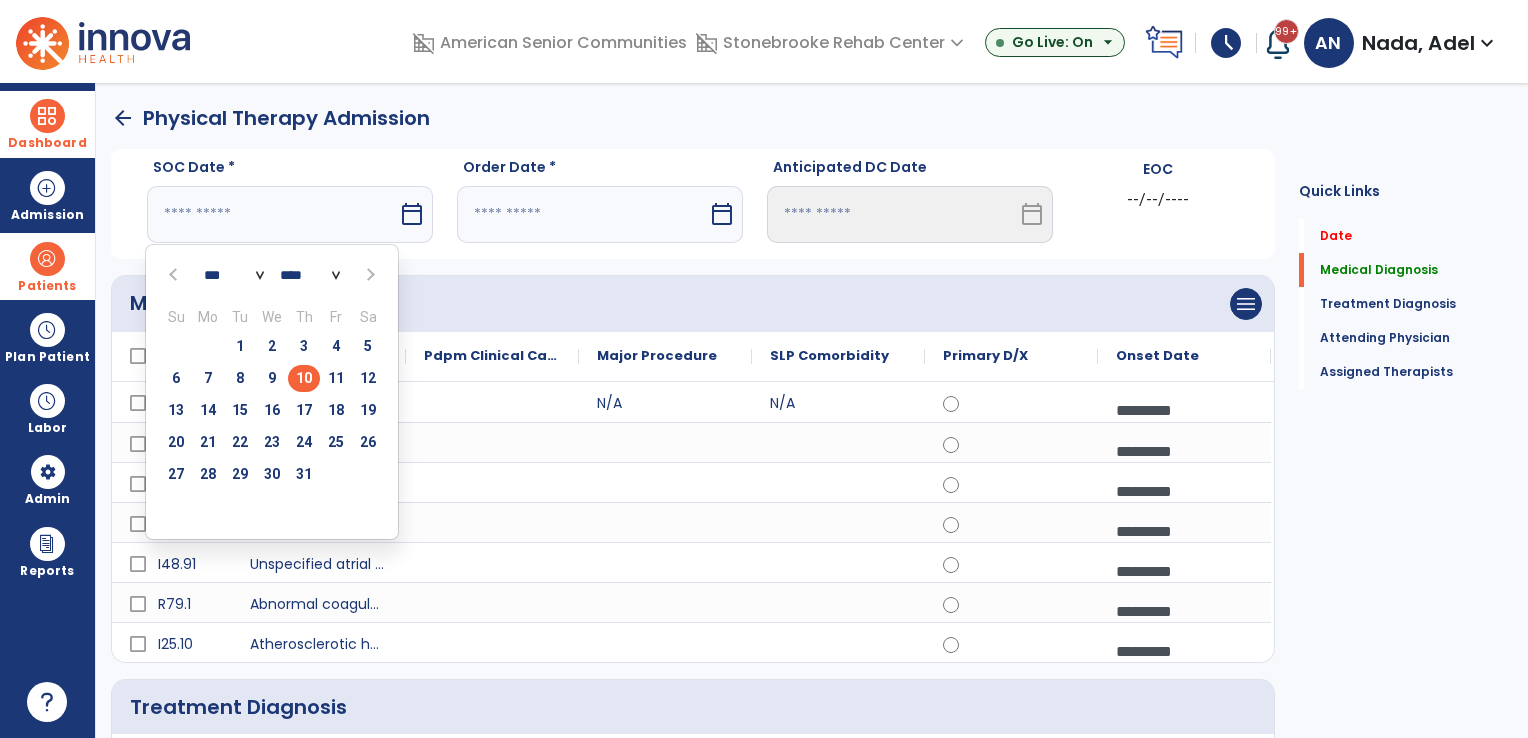 type on "*********" 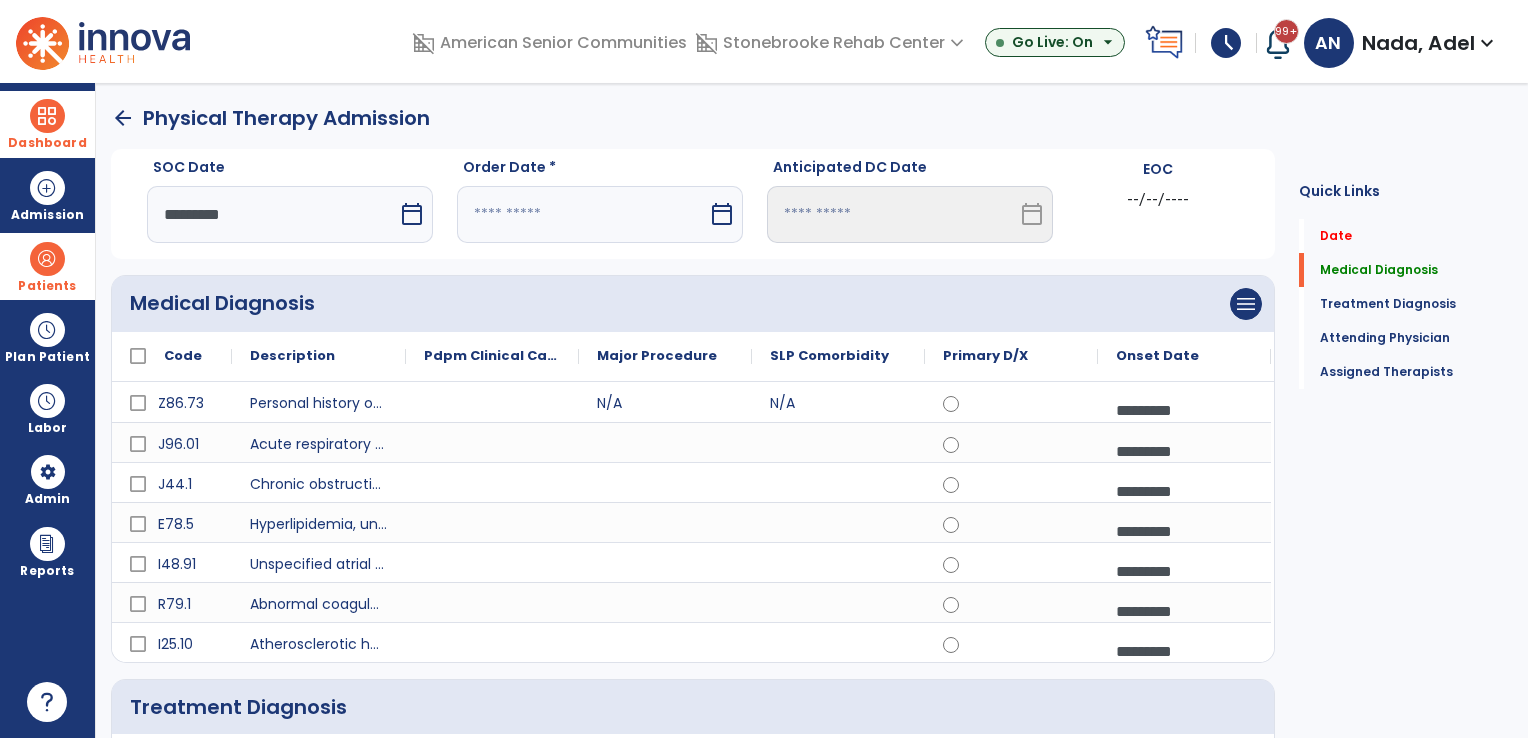 click on "calendar_today" at bounding box center [724, 214] 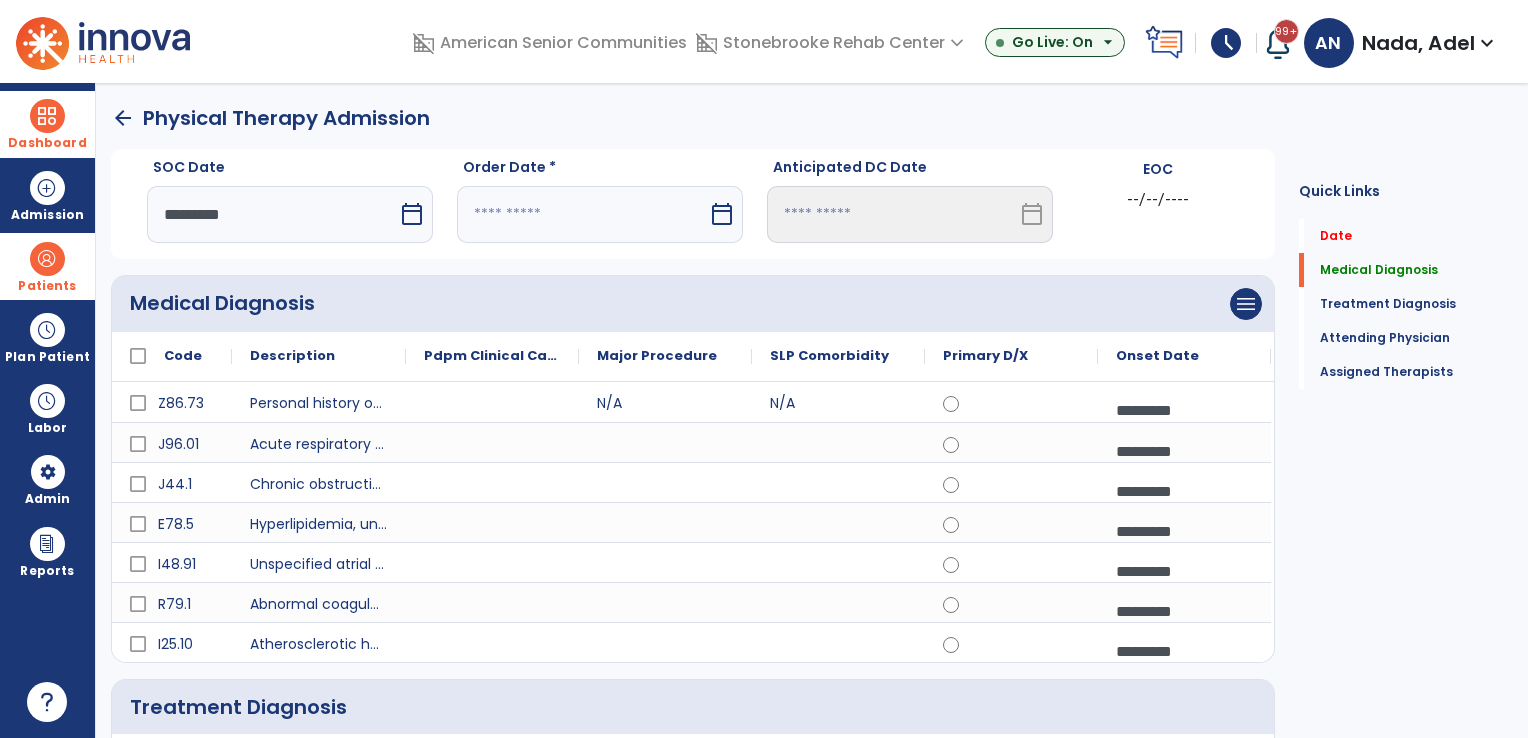 select on "*" 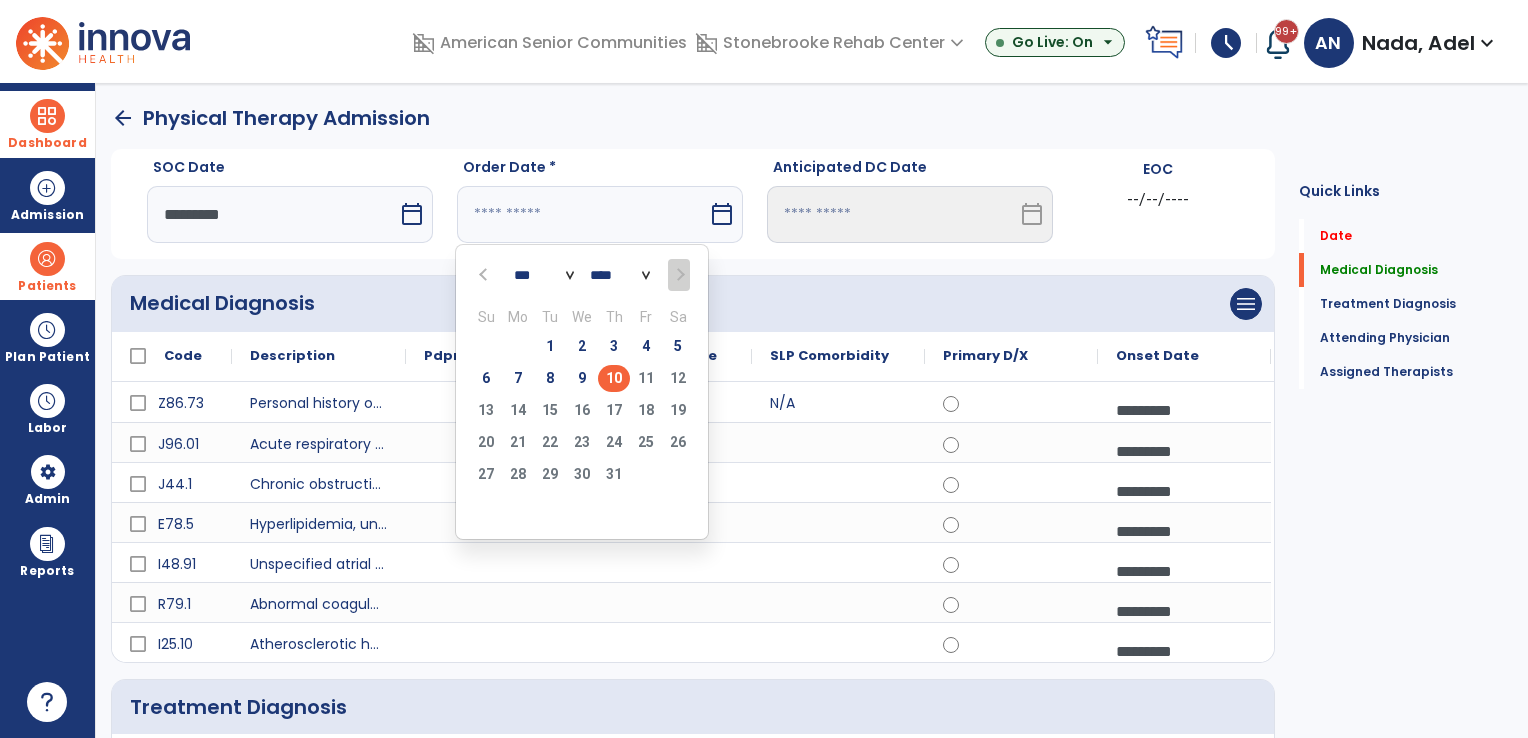 click on "10" at bounding box center (614, 378) 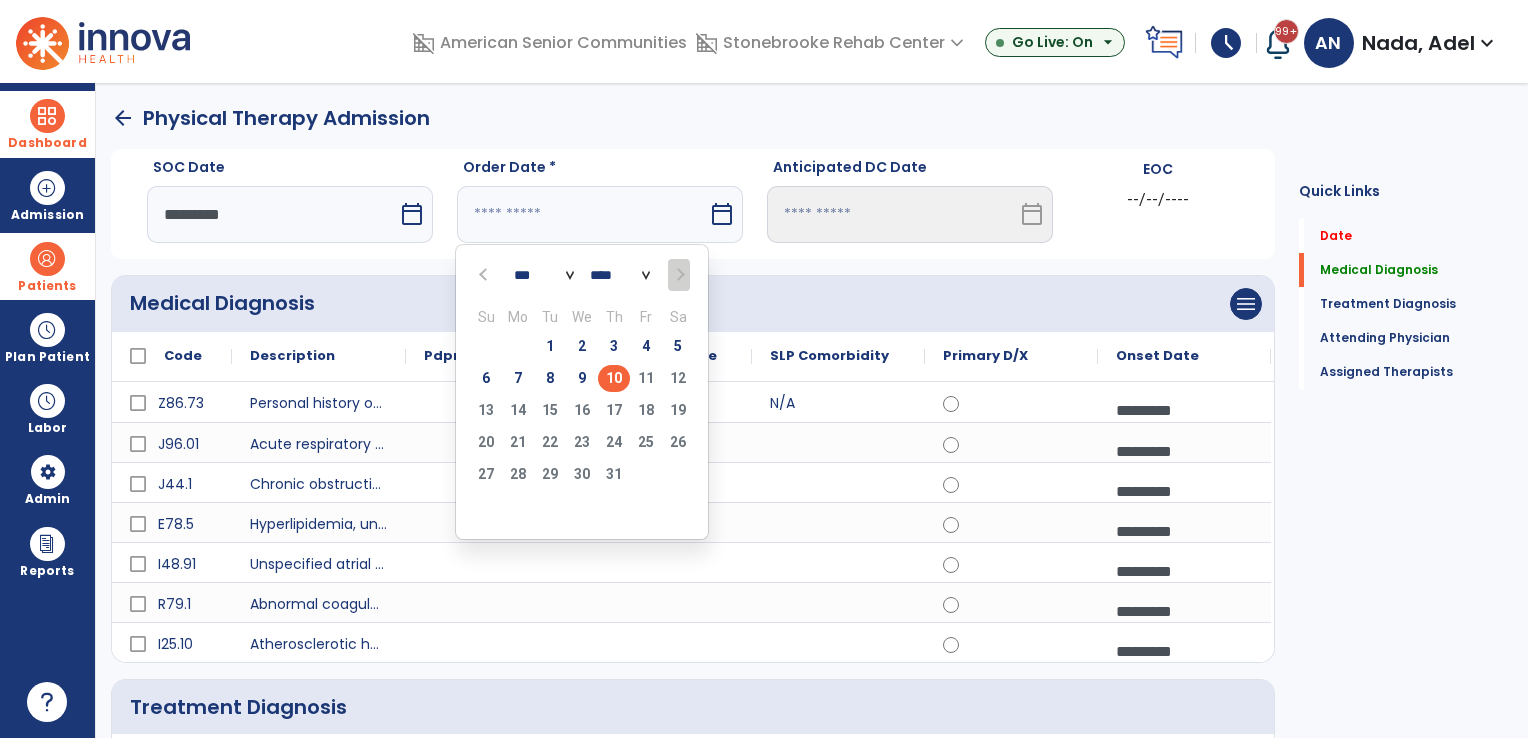 type on "*********" 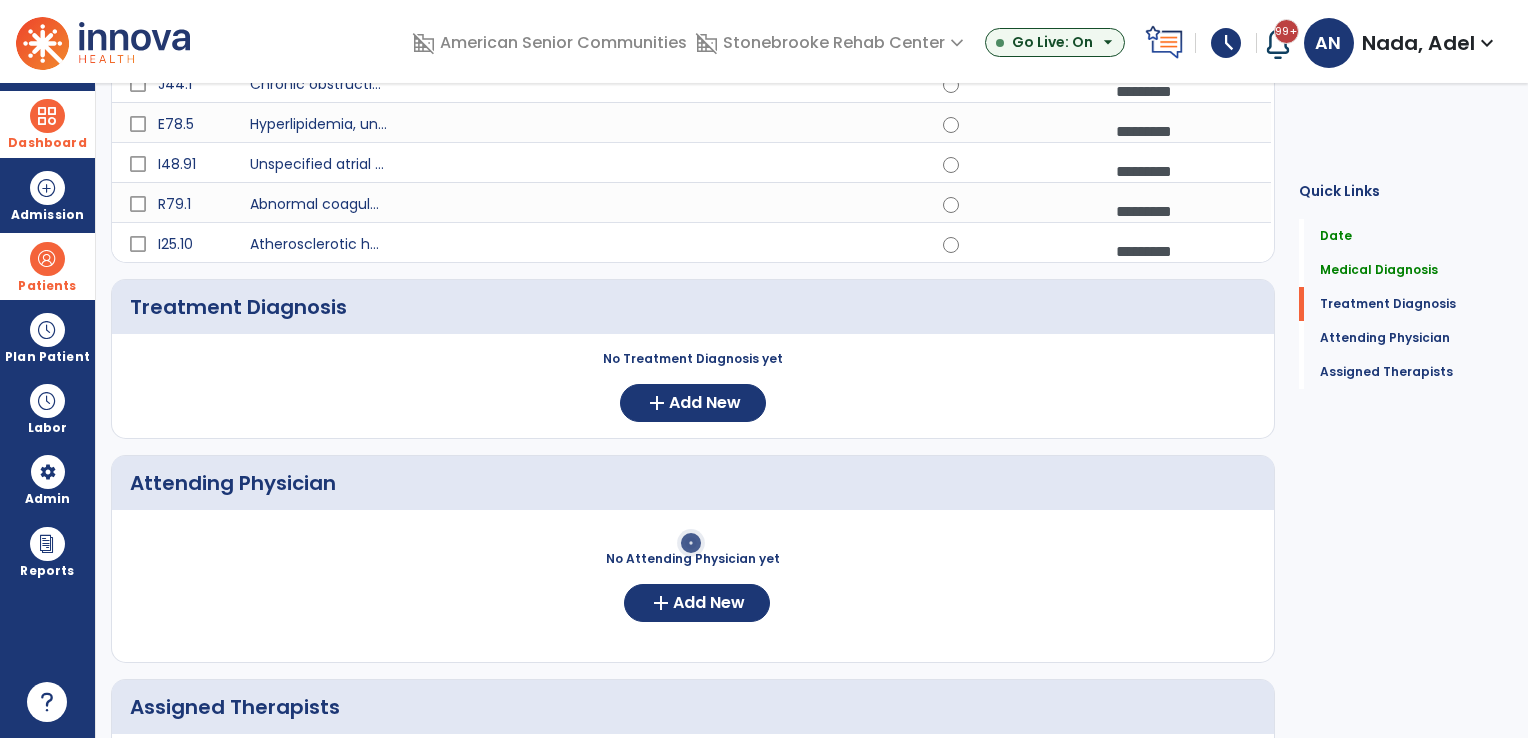 scroll, scrollTop: 500, scrollLeft: 0, axis: vertical 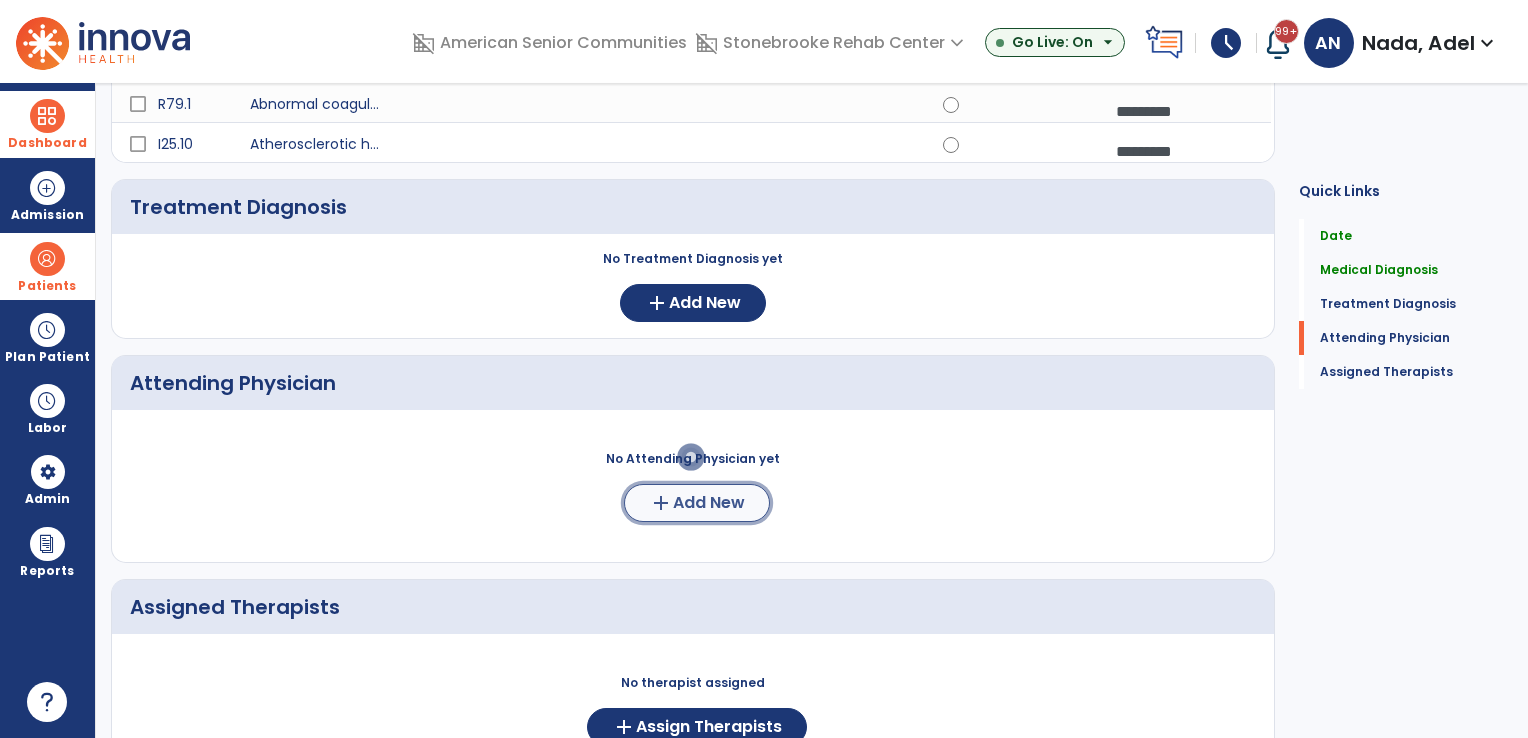 click on "Add New" 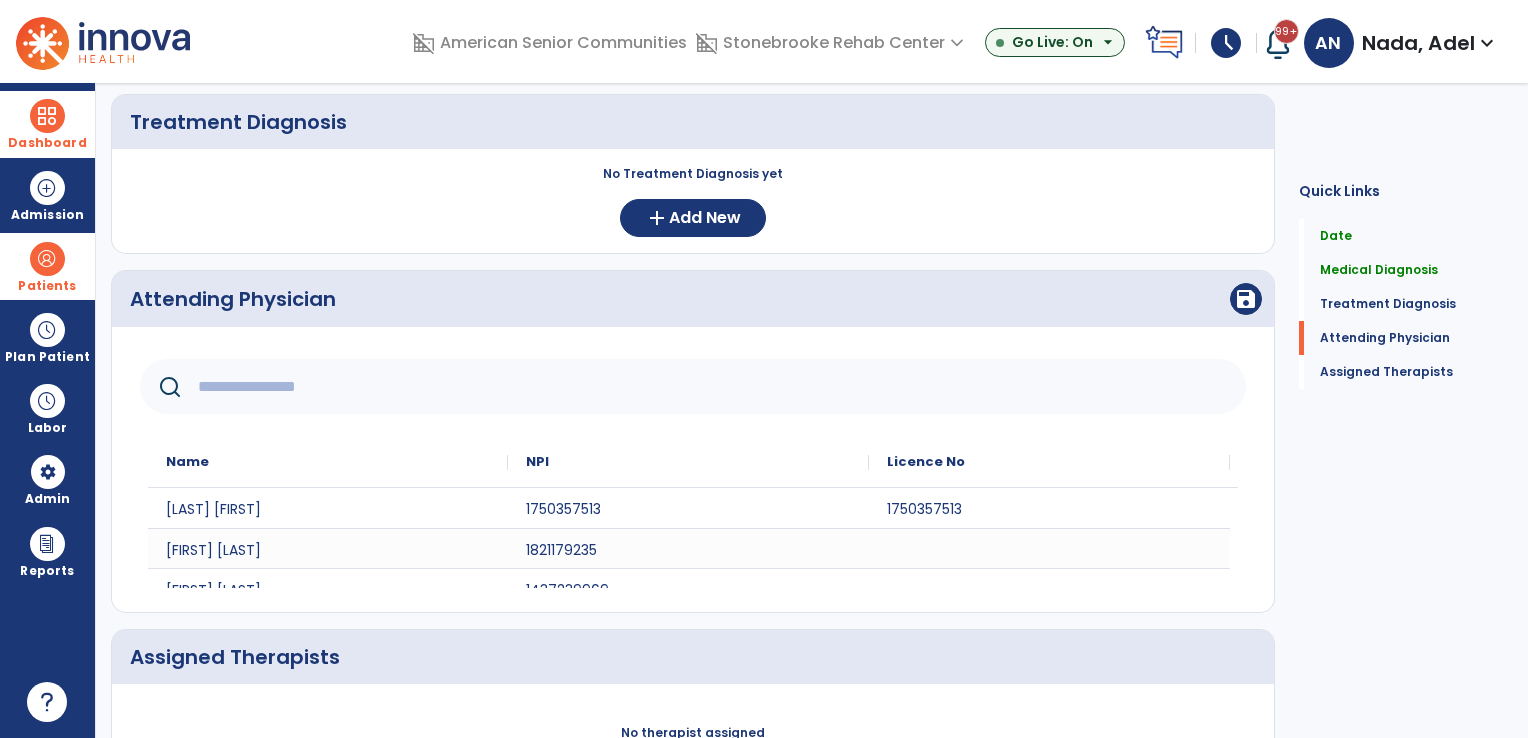 scroll, scrollTop: 700, scrollLeft: 0, axis: vertical 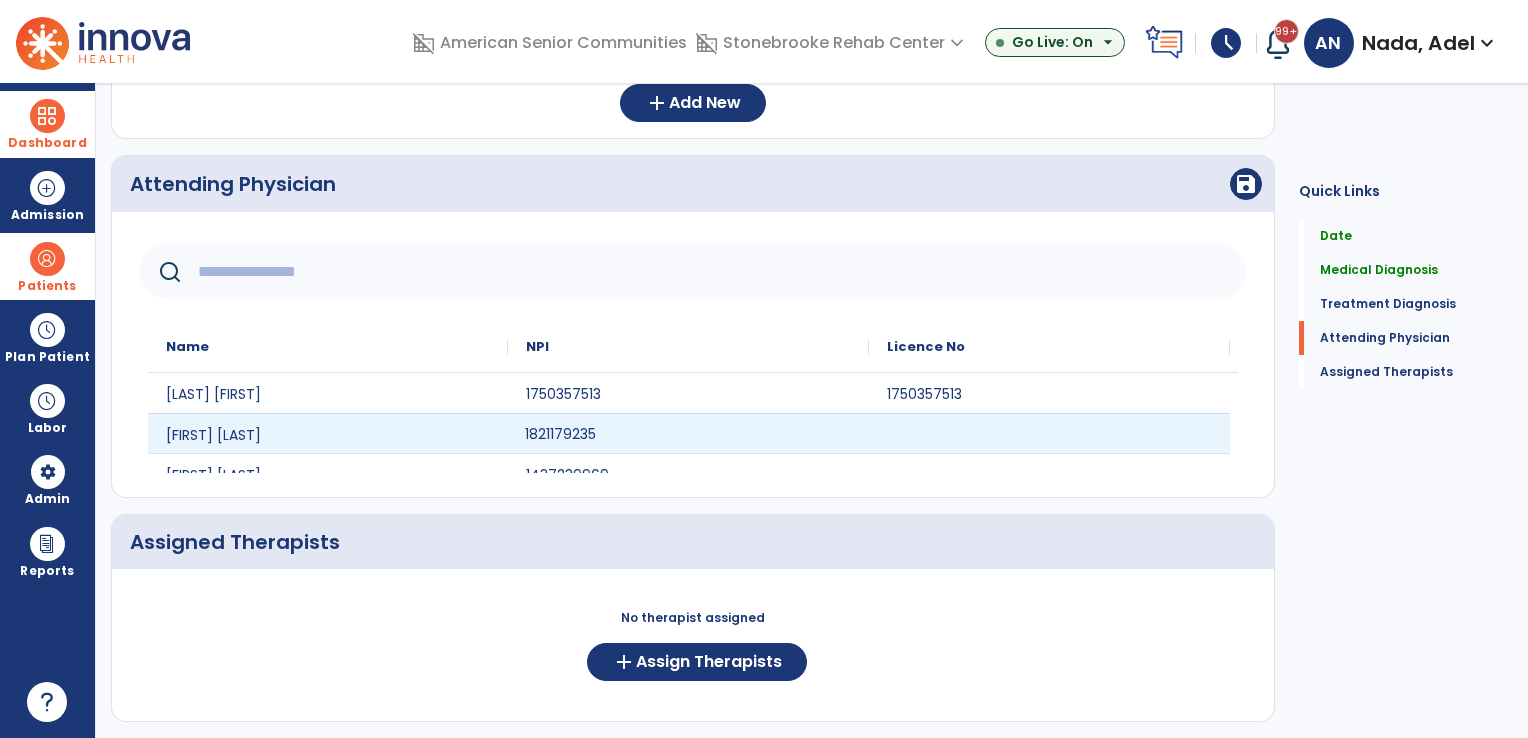 click on "1821179235" 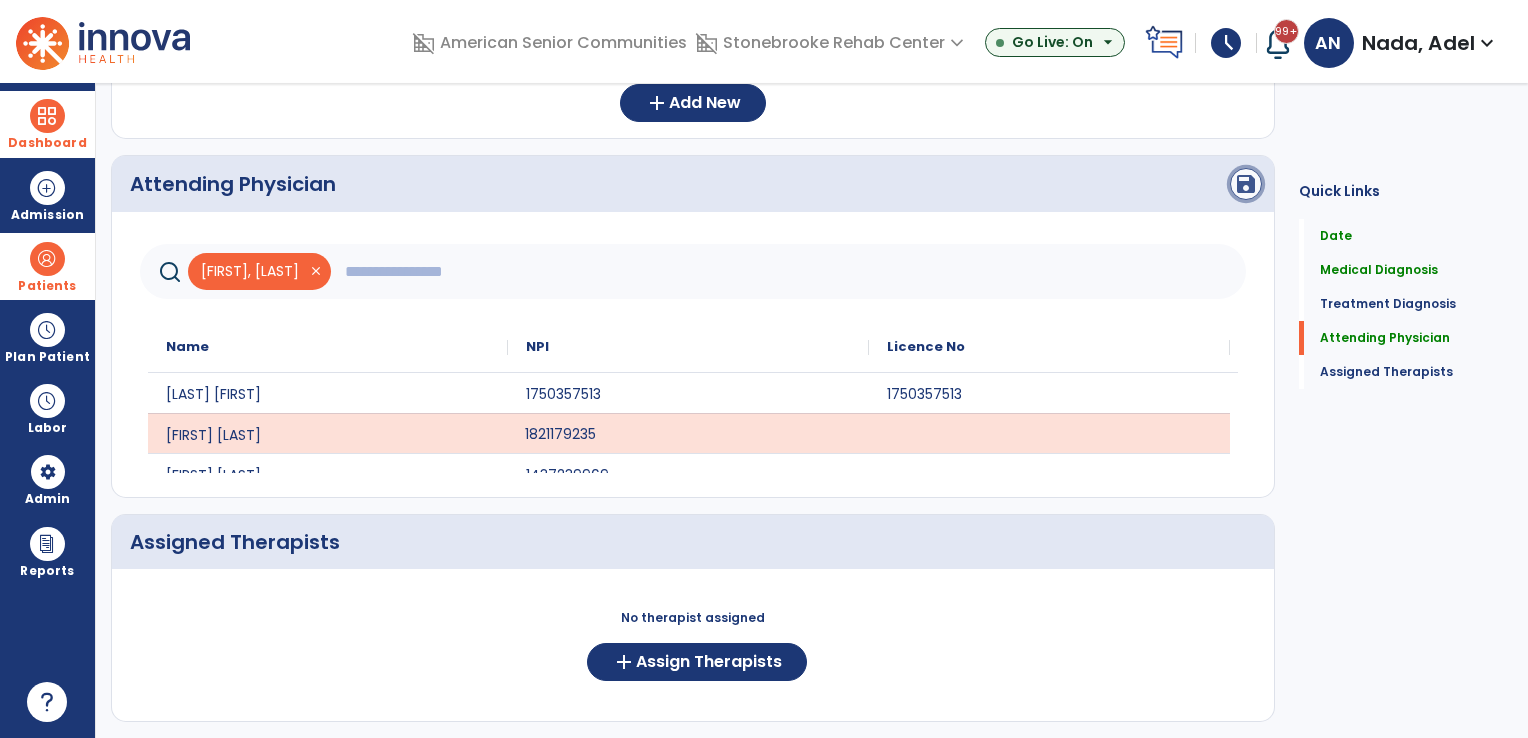 click on "save" 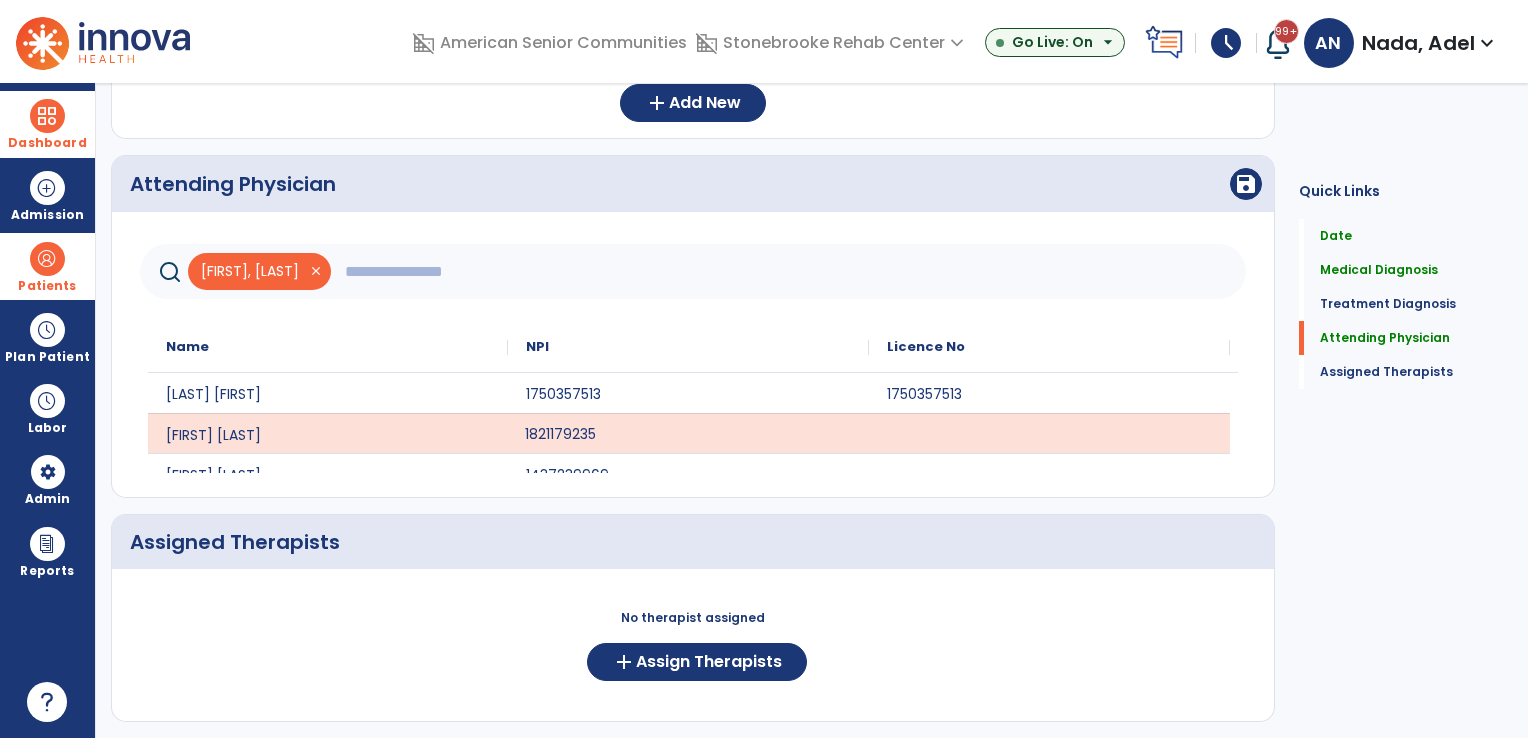 scroll, scrollTop: 686, scrollLeft: 0, axis: vertical 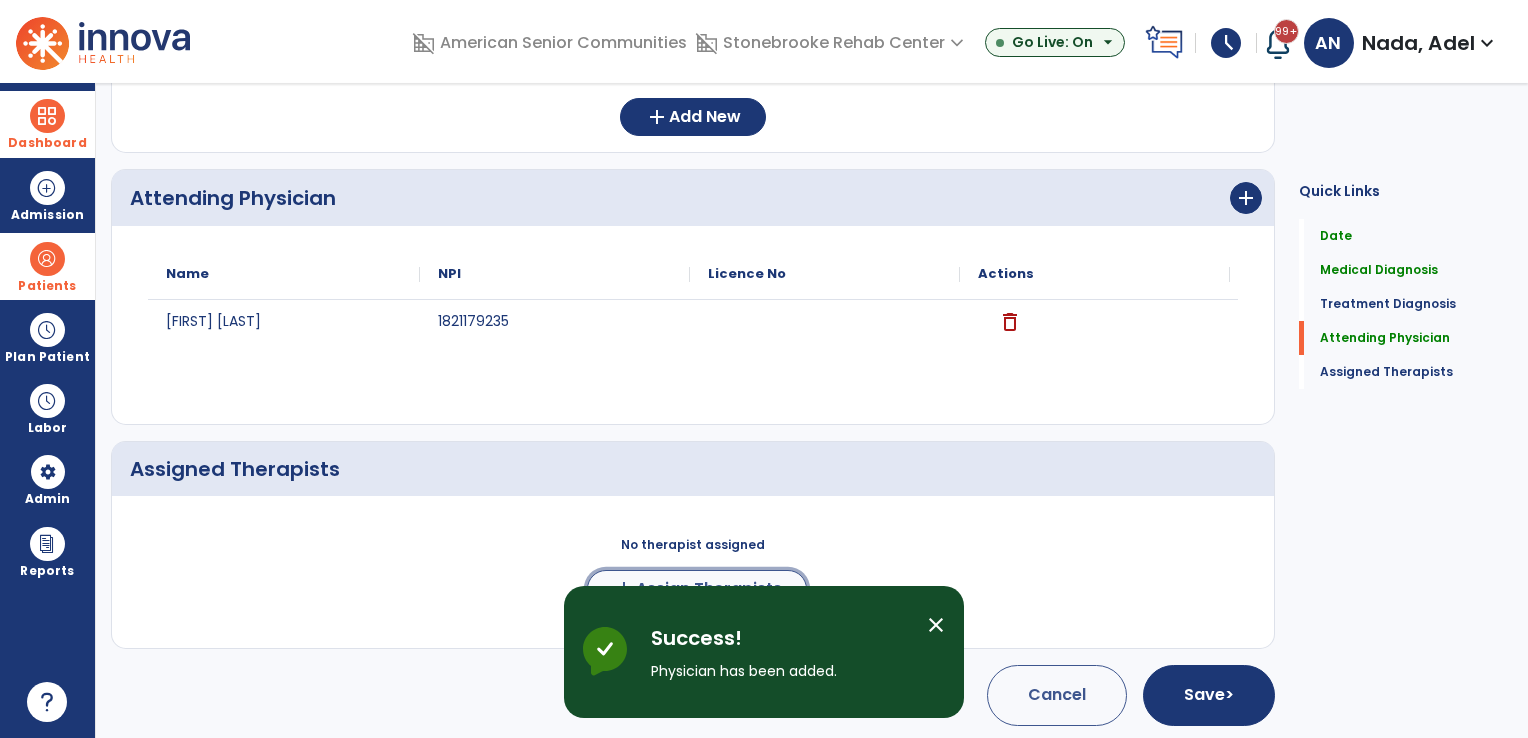 click on "Assign Therapists" 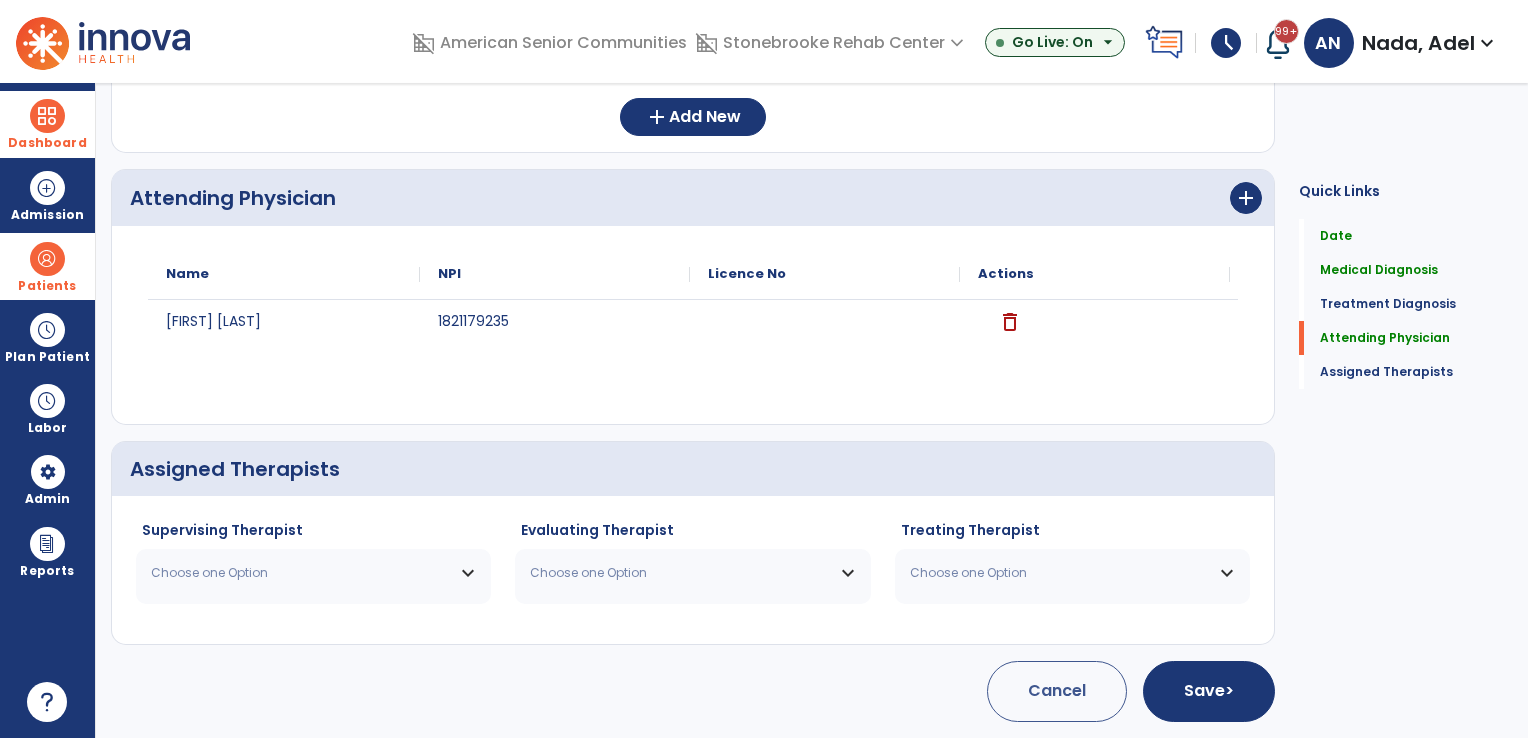 scroll, scrollTop: 682, scrollLeft: 0, axis: vertical 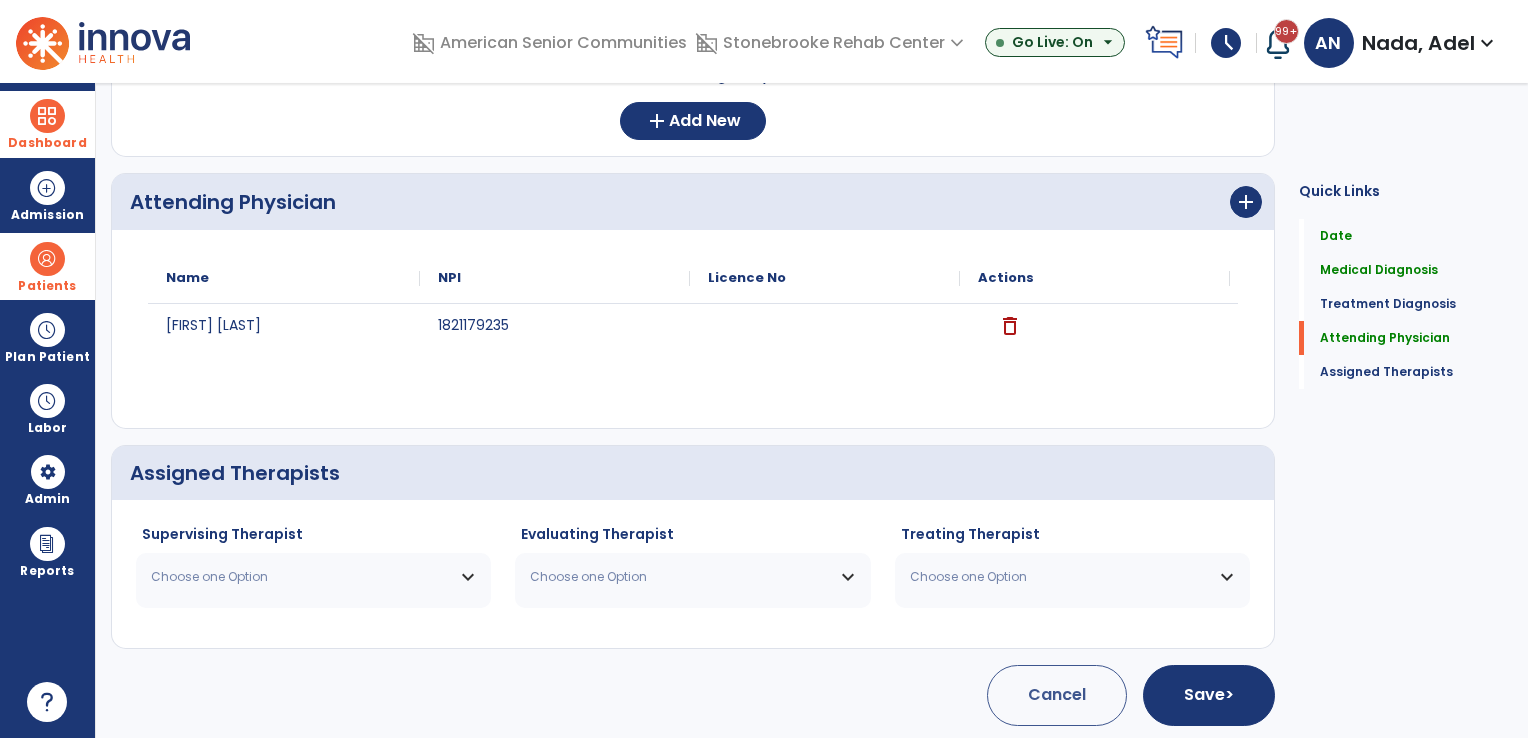 click on "Choose one Option" at bounding box center [313, 577] 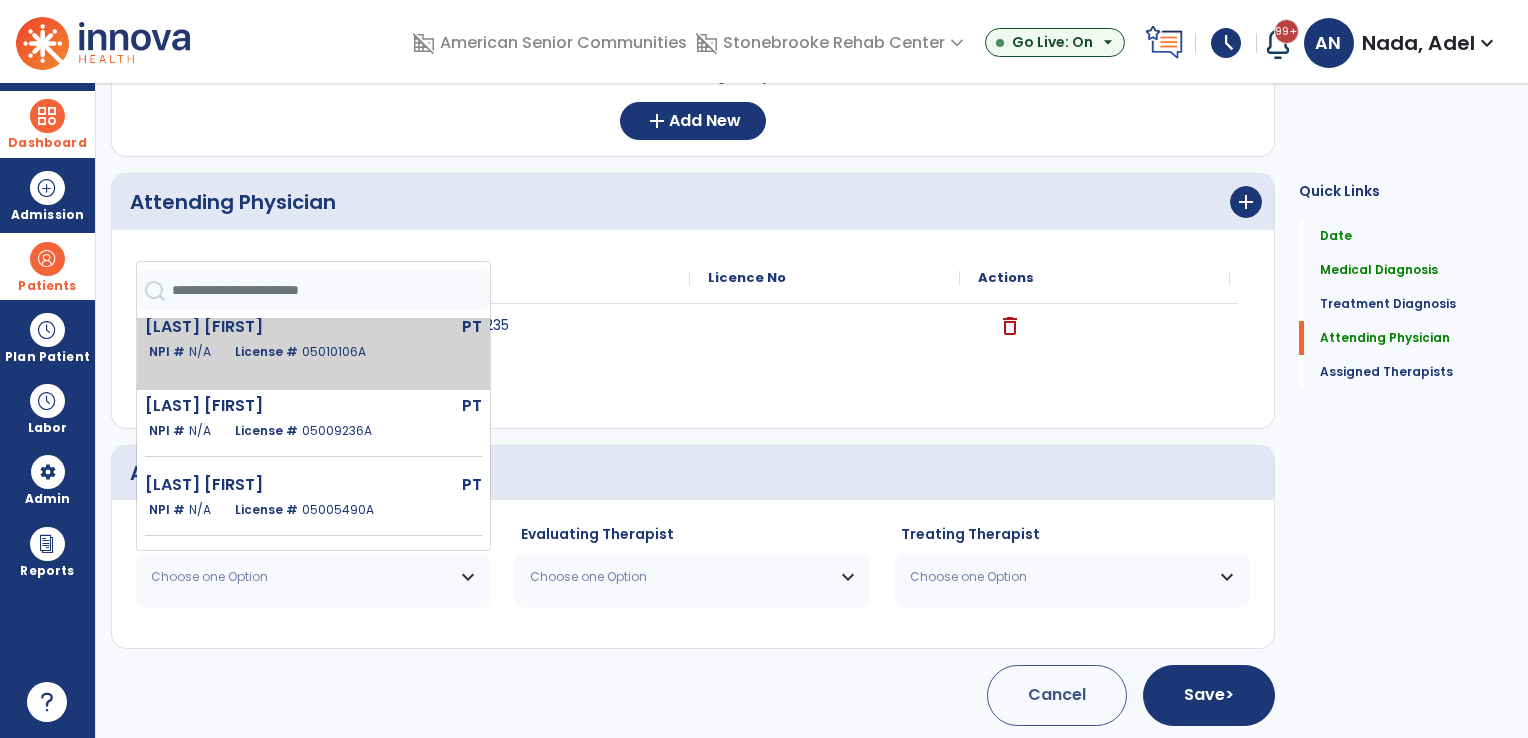 scroll, scrollTop: 200, scrollLeft: 0, axis: vertical 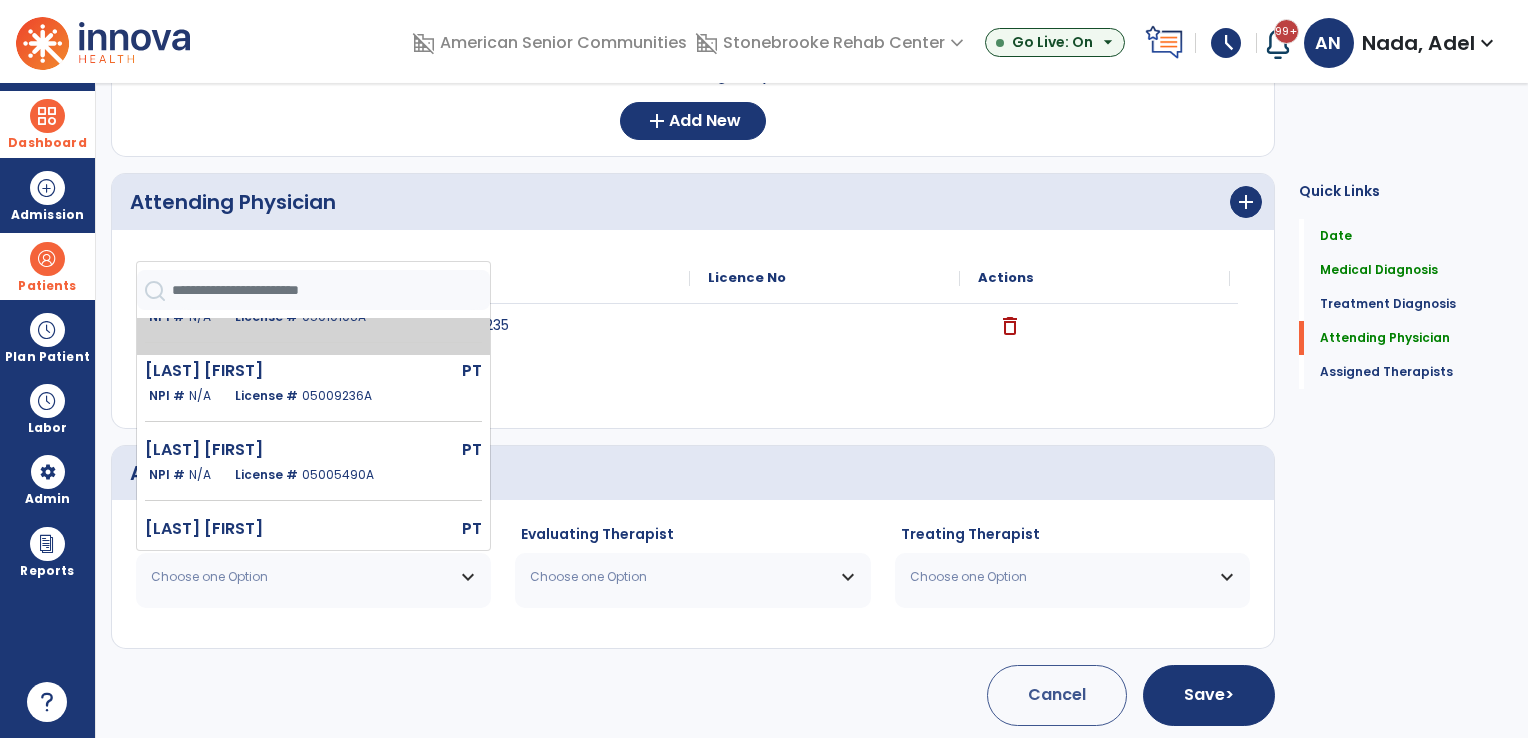 click on "05005490A" 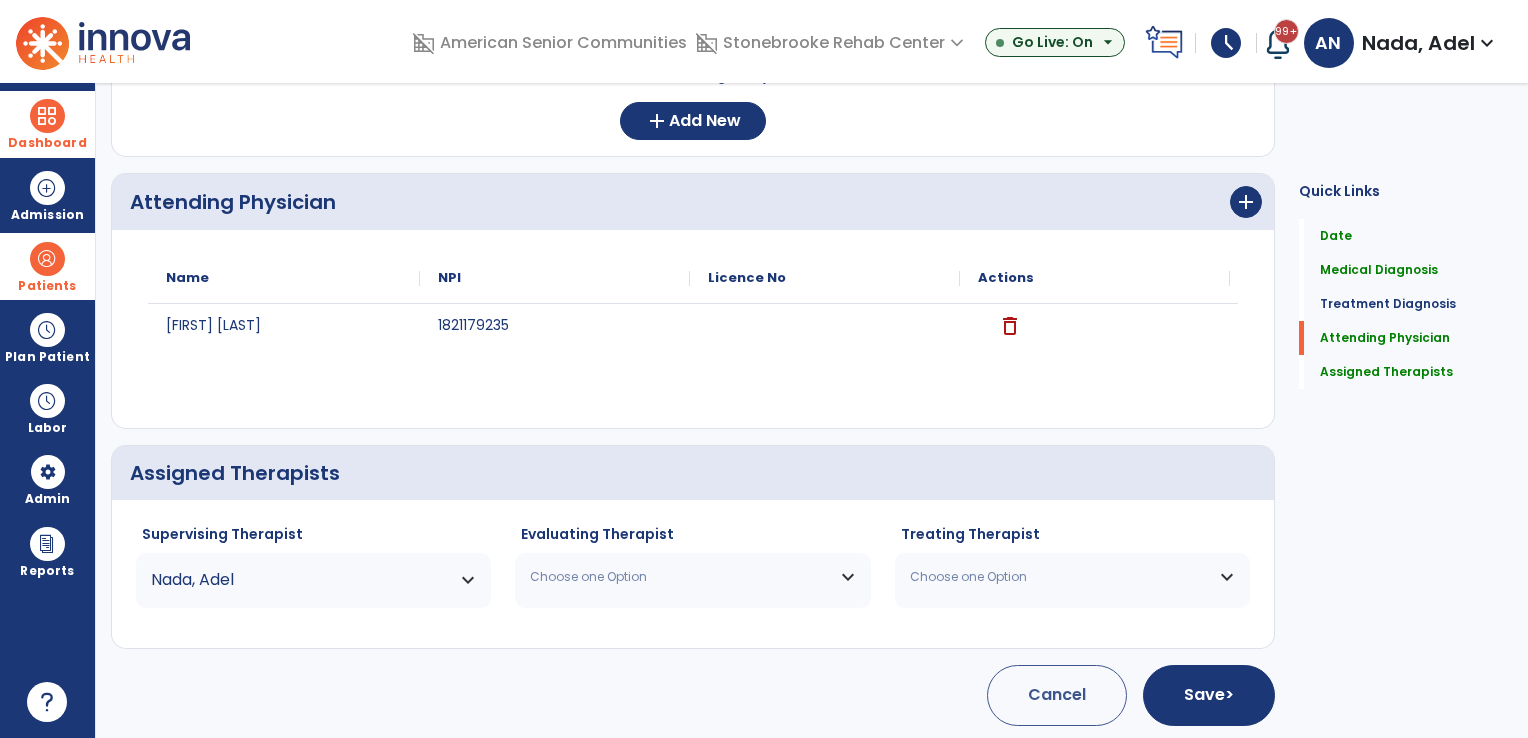 click on "Choose one Option" at bounding box center (680, 577) 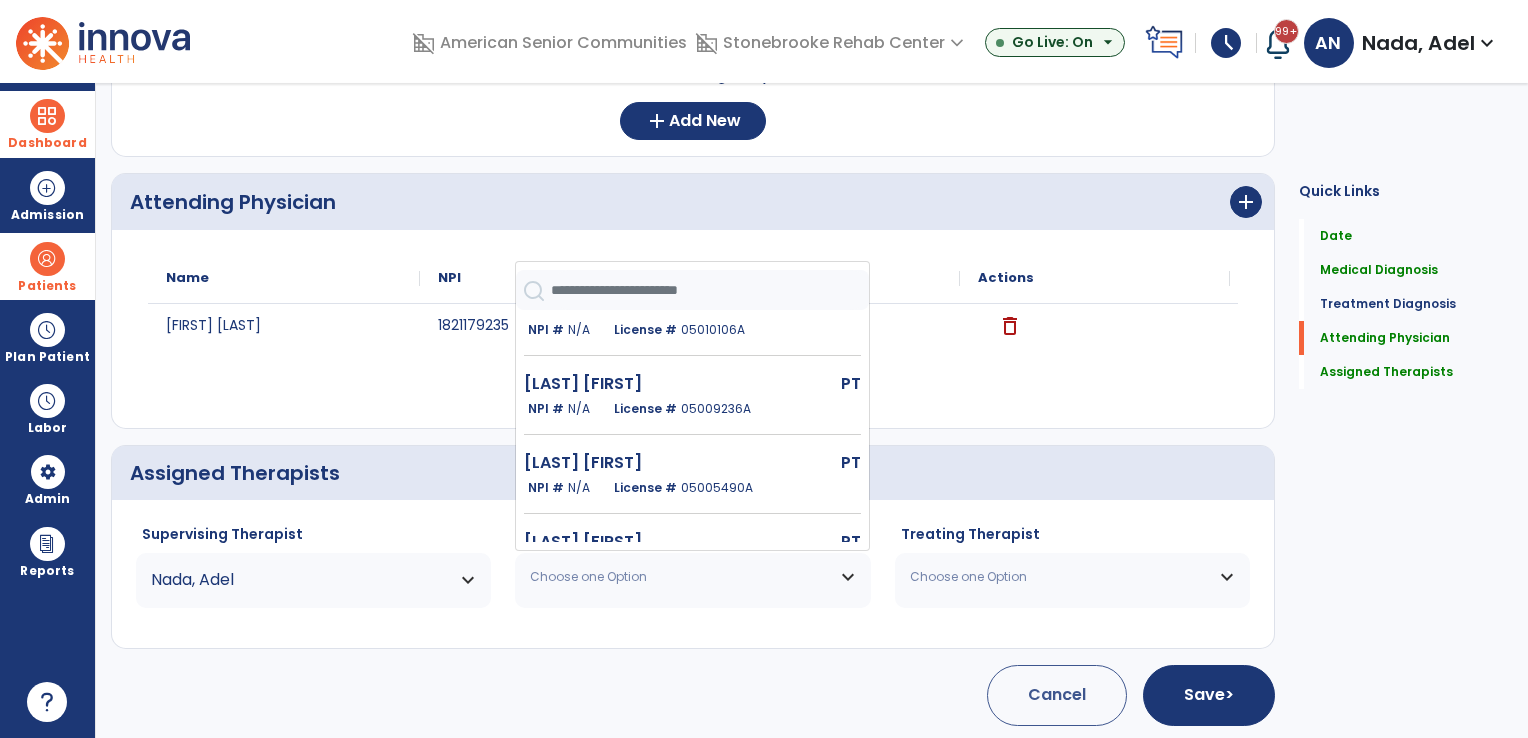 scroll, scrollTop: 200, scrollLeft: 0, axis: vertical 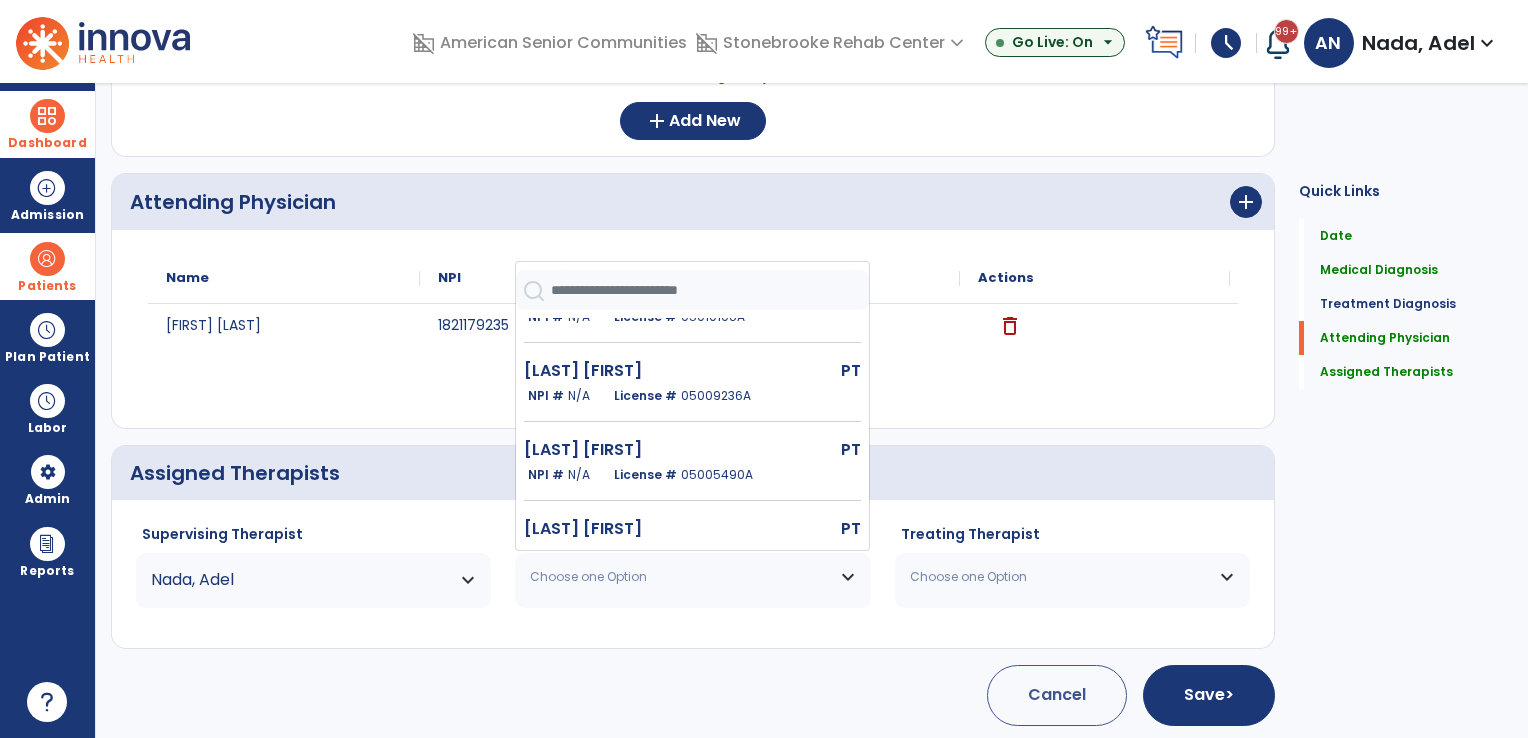 click on "License #  05005490A" 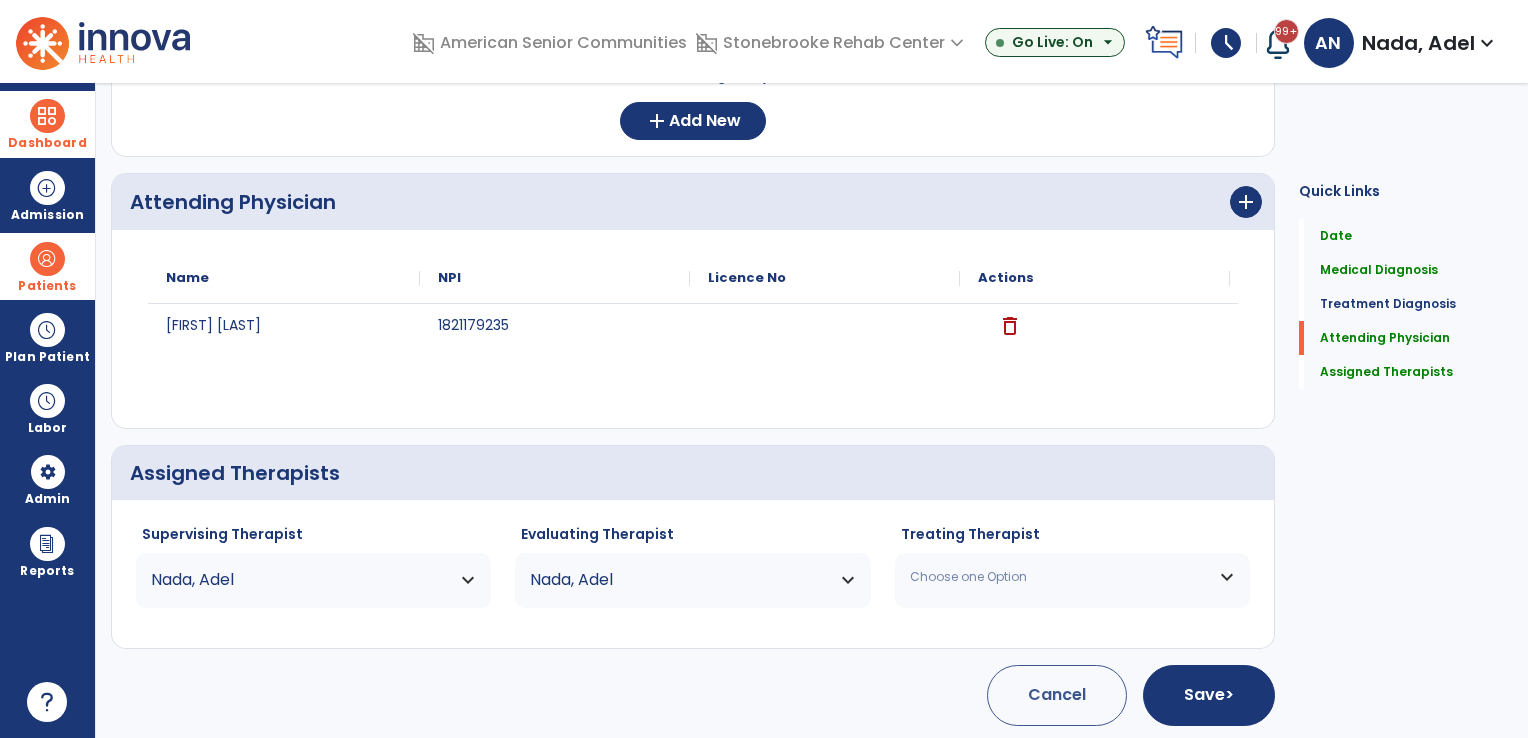 click on "Choose one Option" at bounding box center [1060, 577] 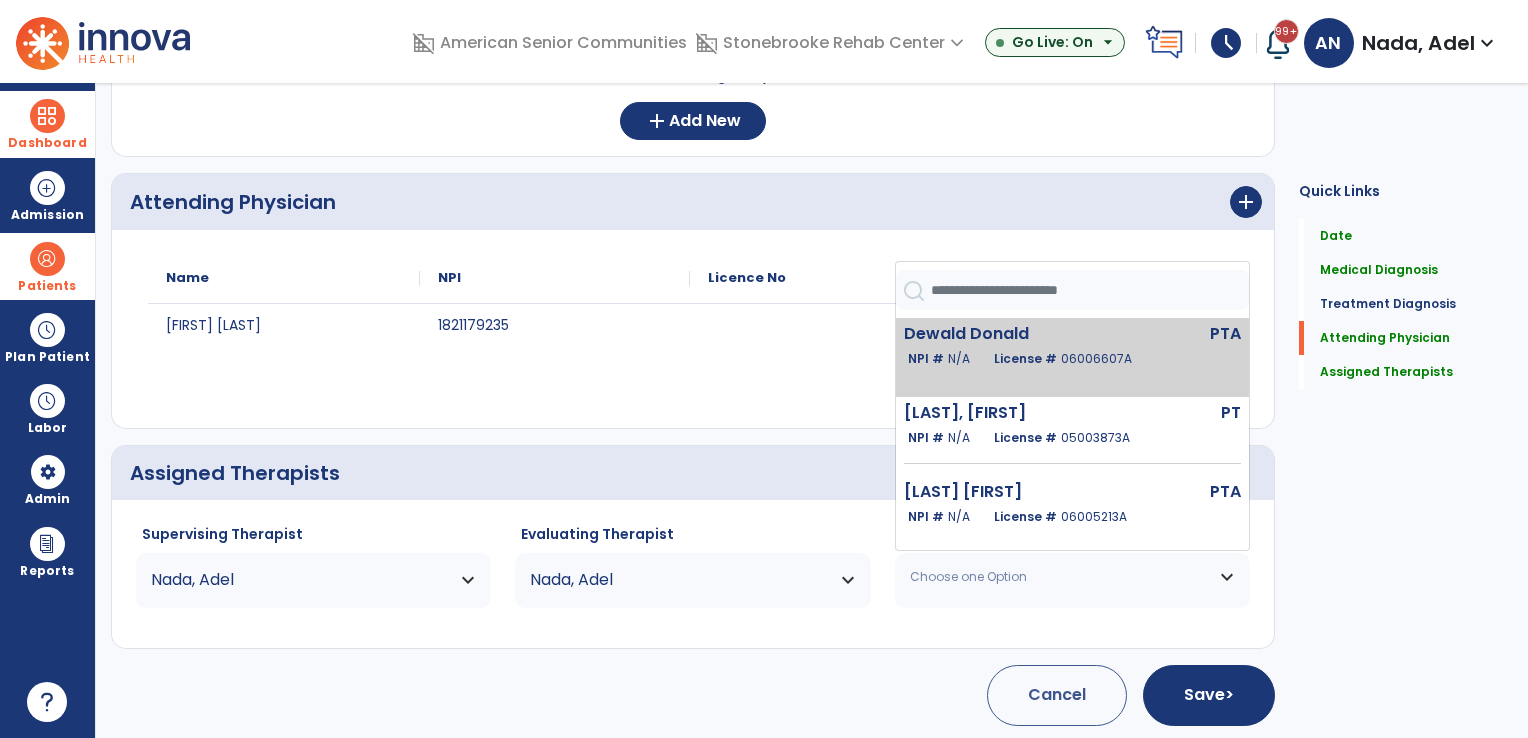 click on "Dewald Donald" 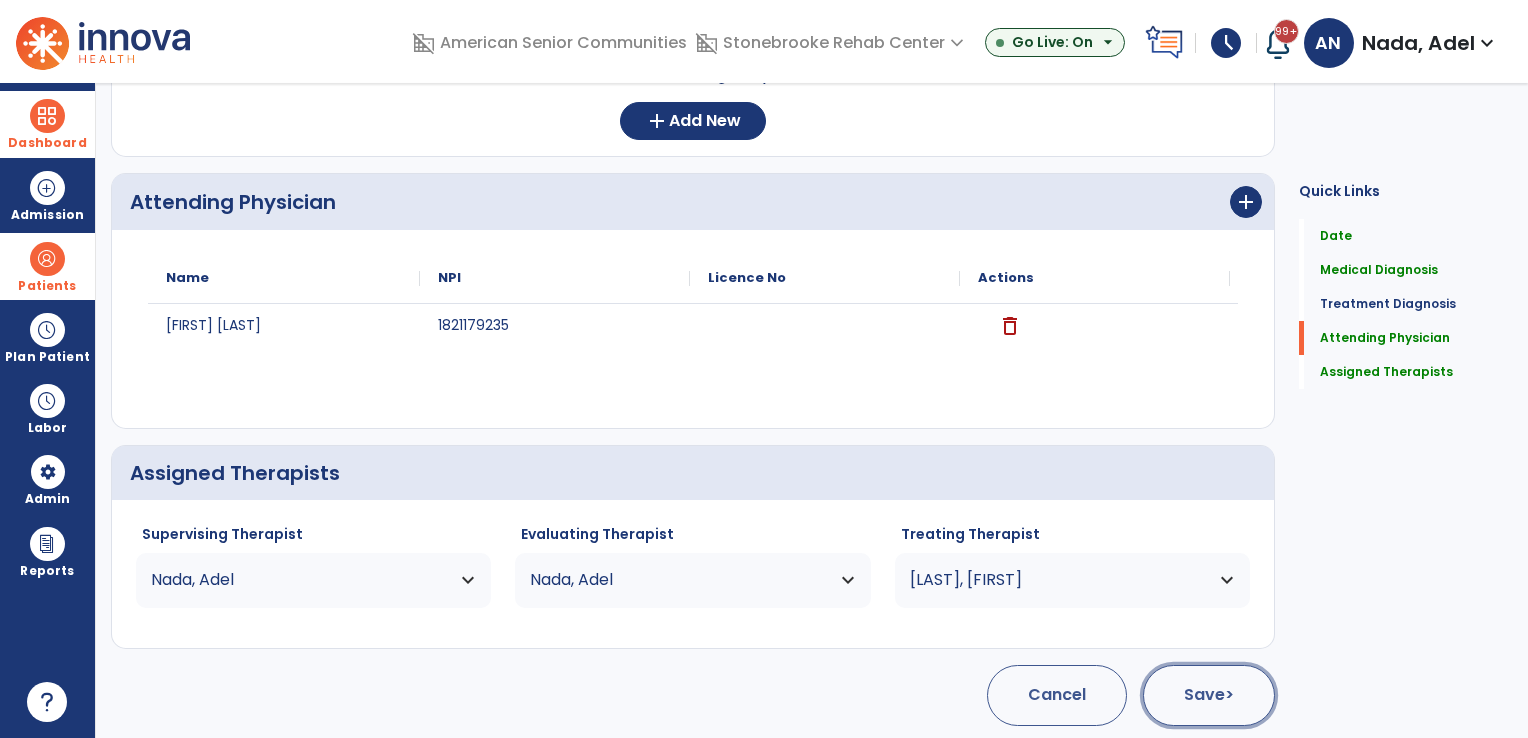 click on "Save  >" 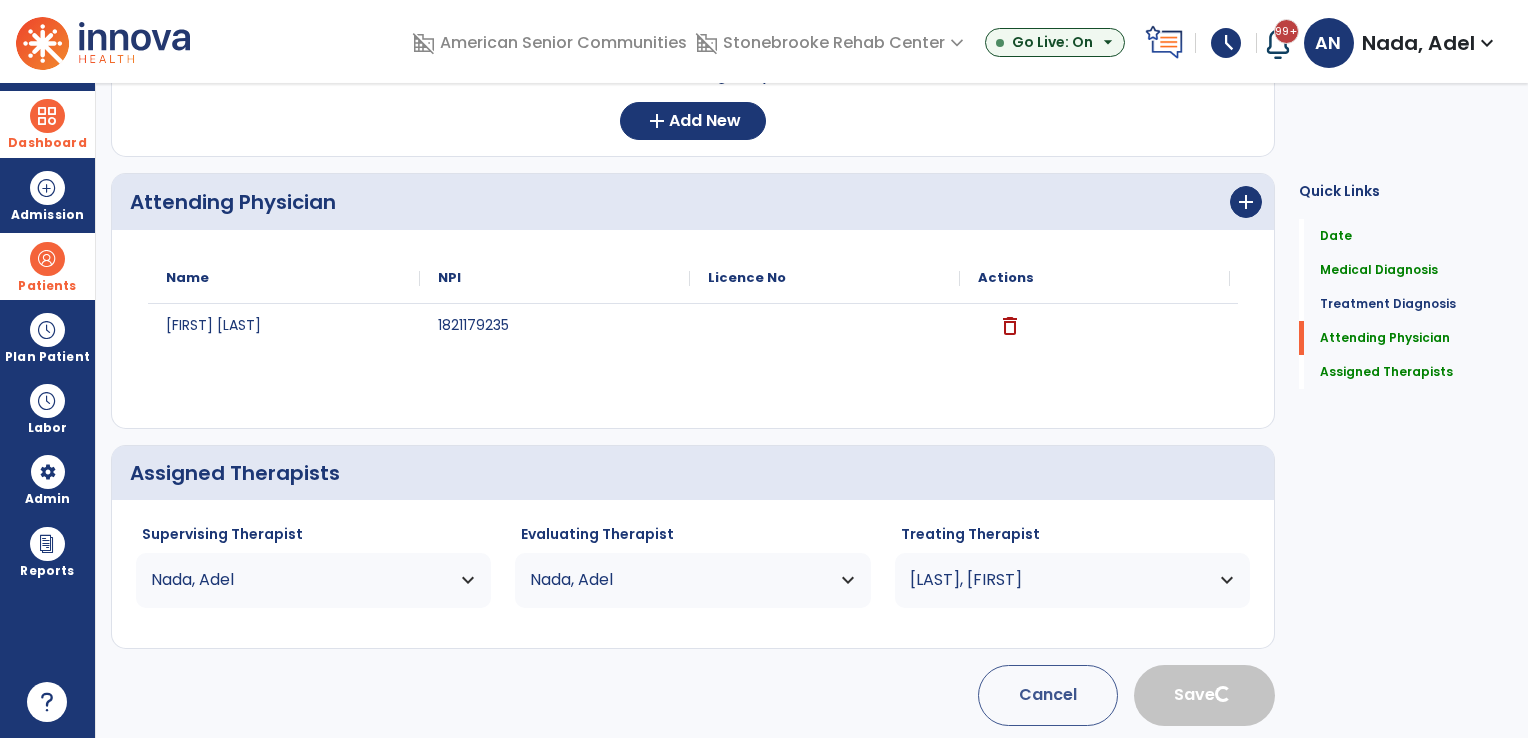 type 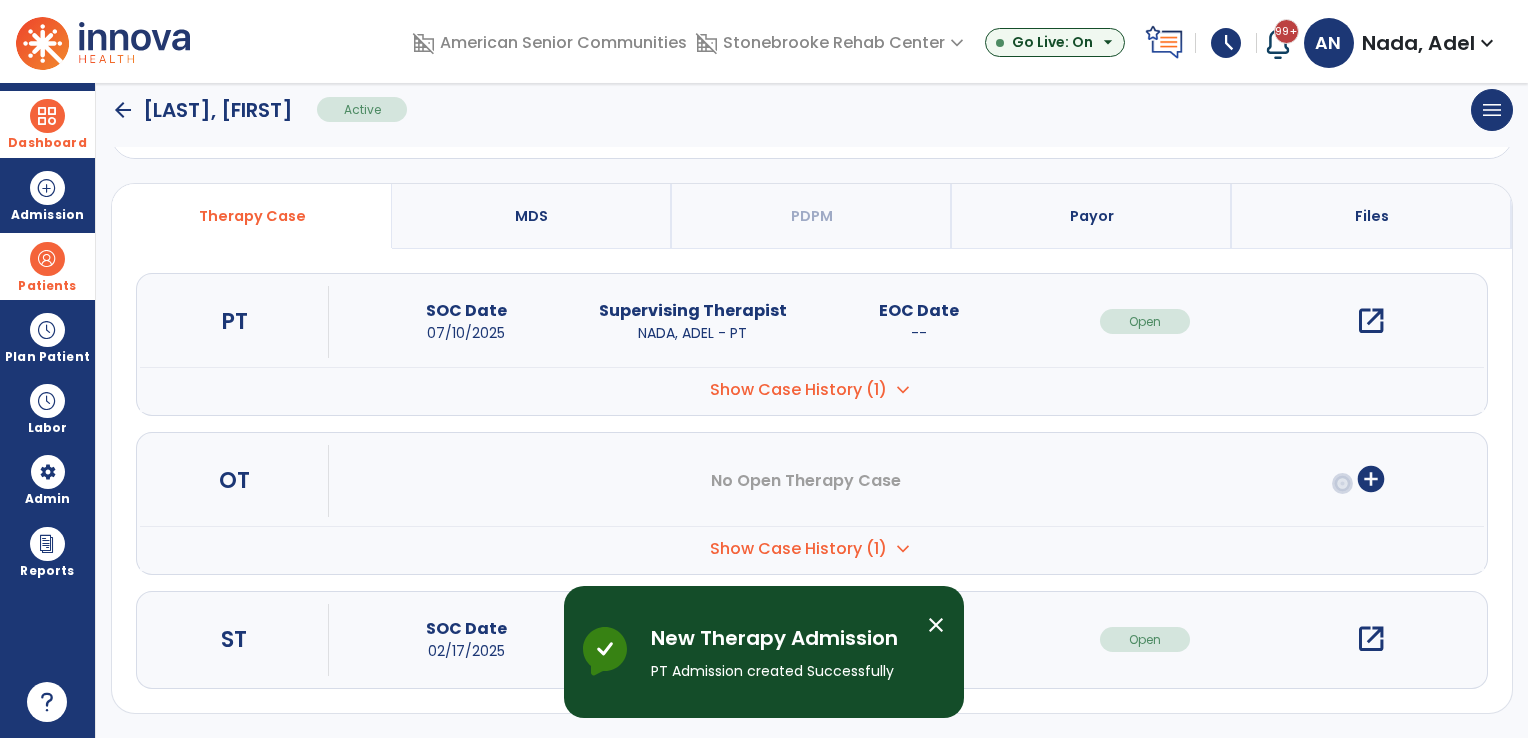 scroll, scrollTop: 108, scrollLeft: 0, axis: vertical 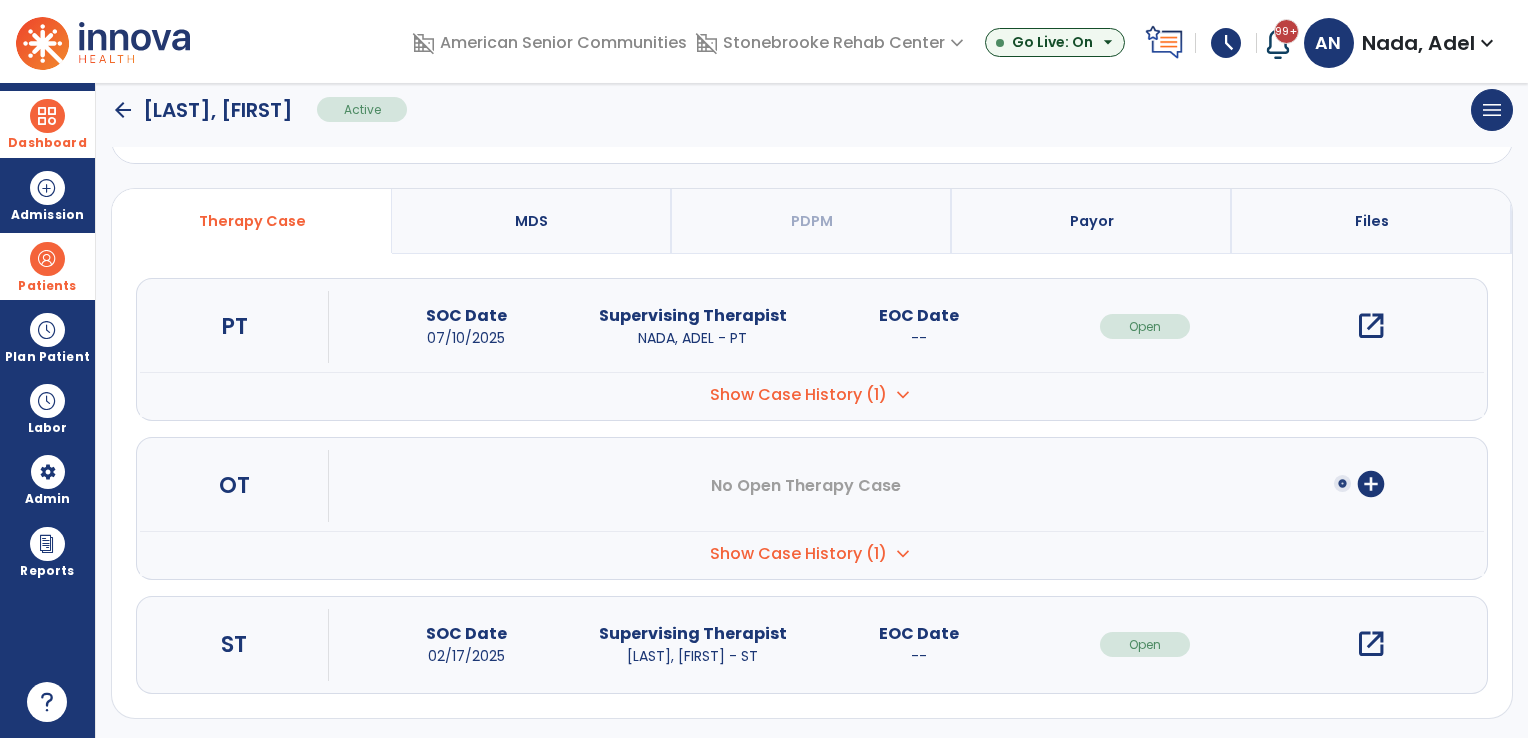 click on "OT No Open Therapy Case  add_circle
Case No.
SOC Date
01" at bounding box center [812, 508] 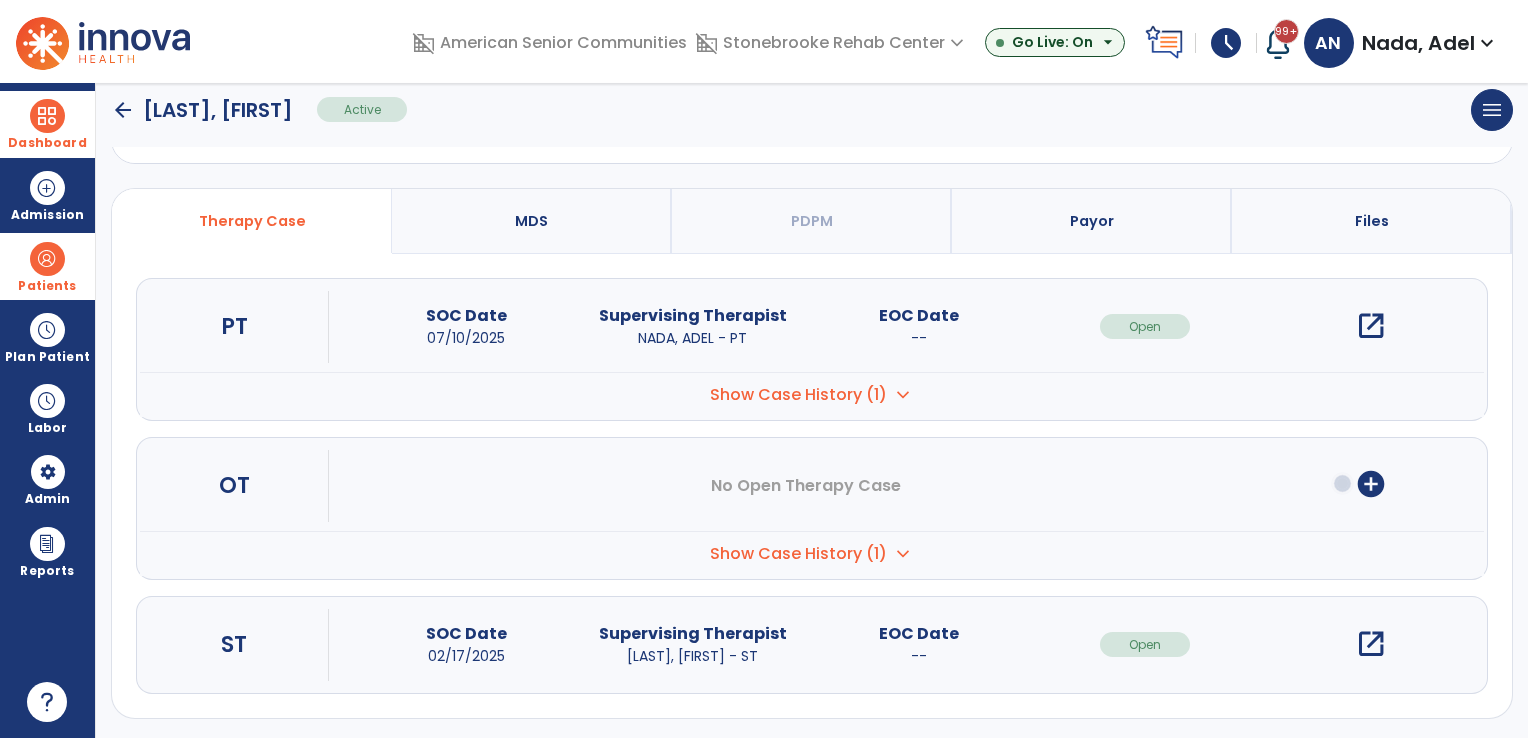 click at bounding box center (47, 116) 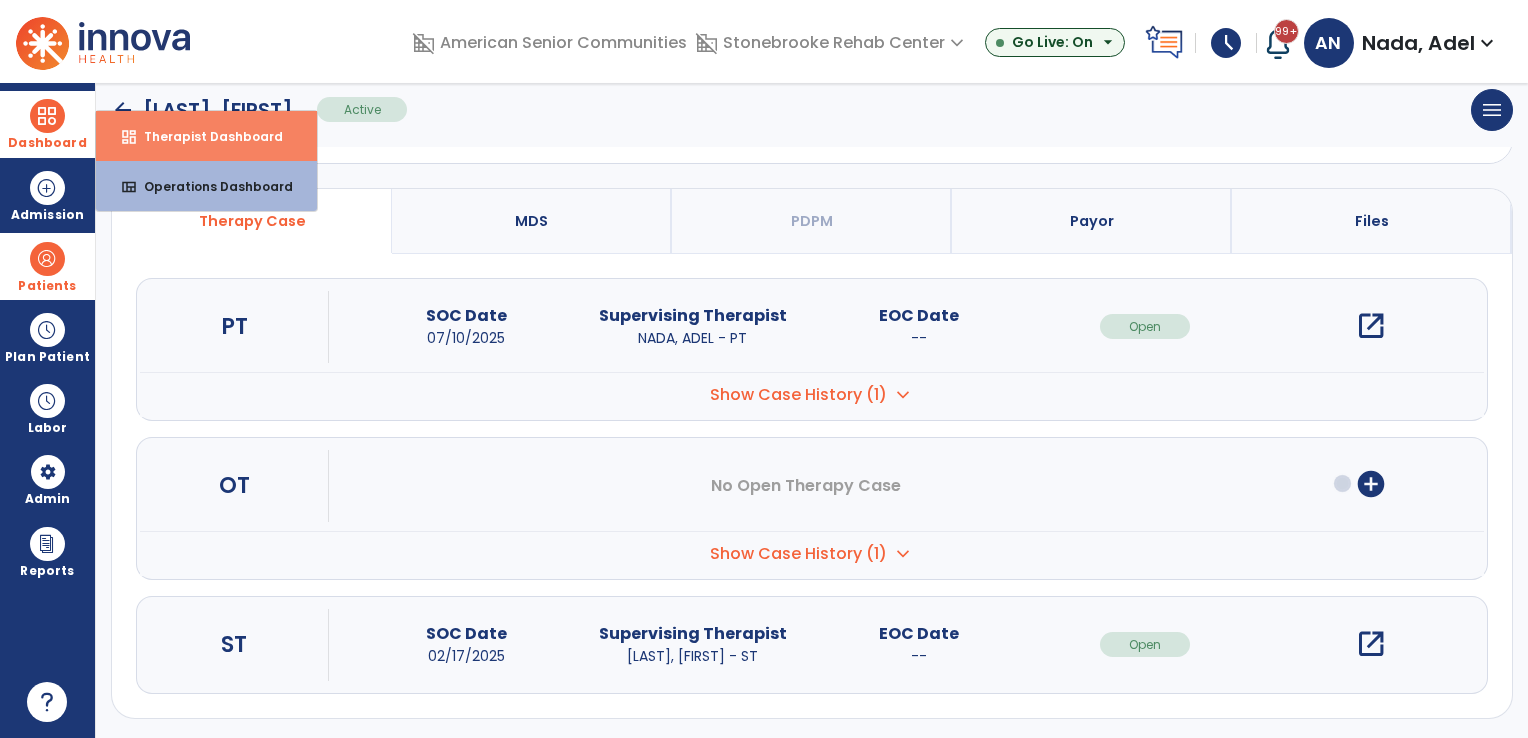 click on "Therapist Dashboard" at bounding box center (205, 136) 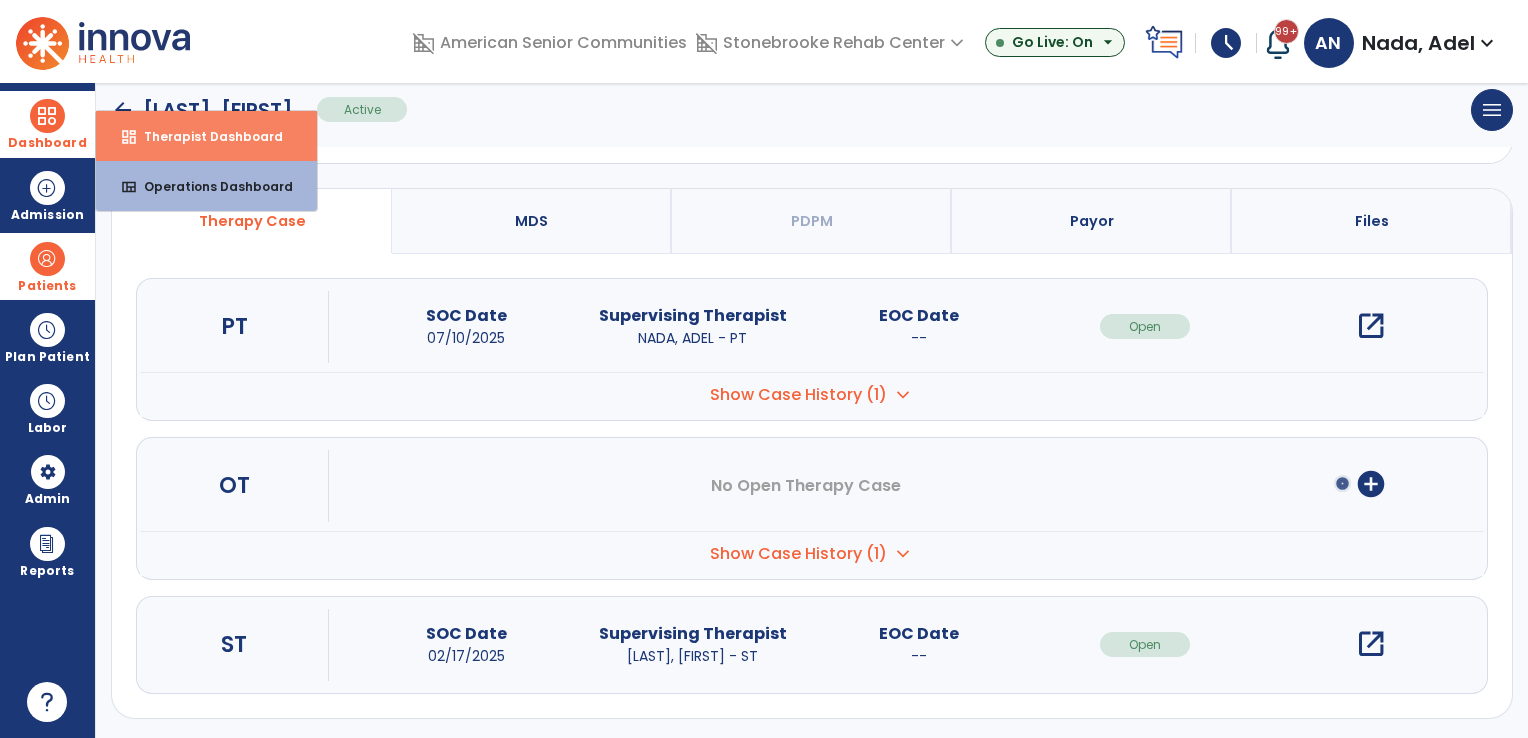 select on "****" 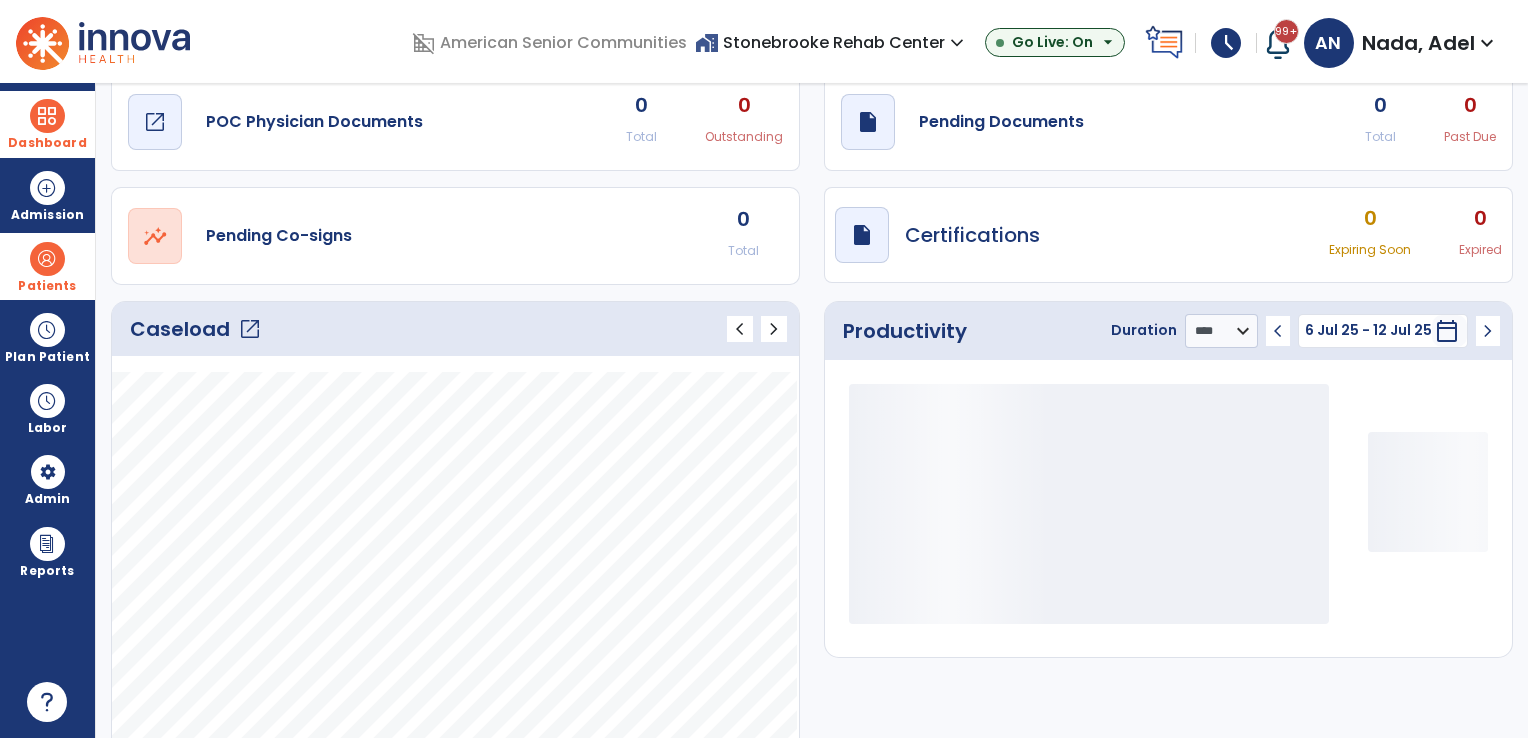 scroll, scrollTop: 68, scrollLeft: 0, axis: vertical 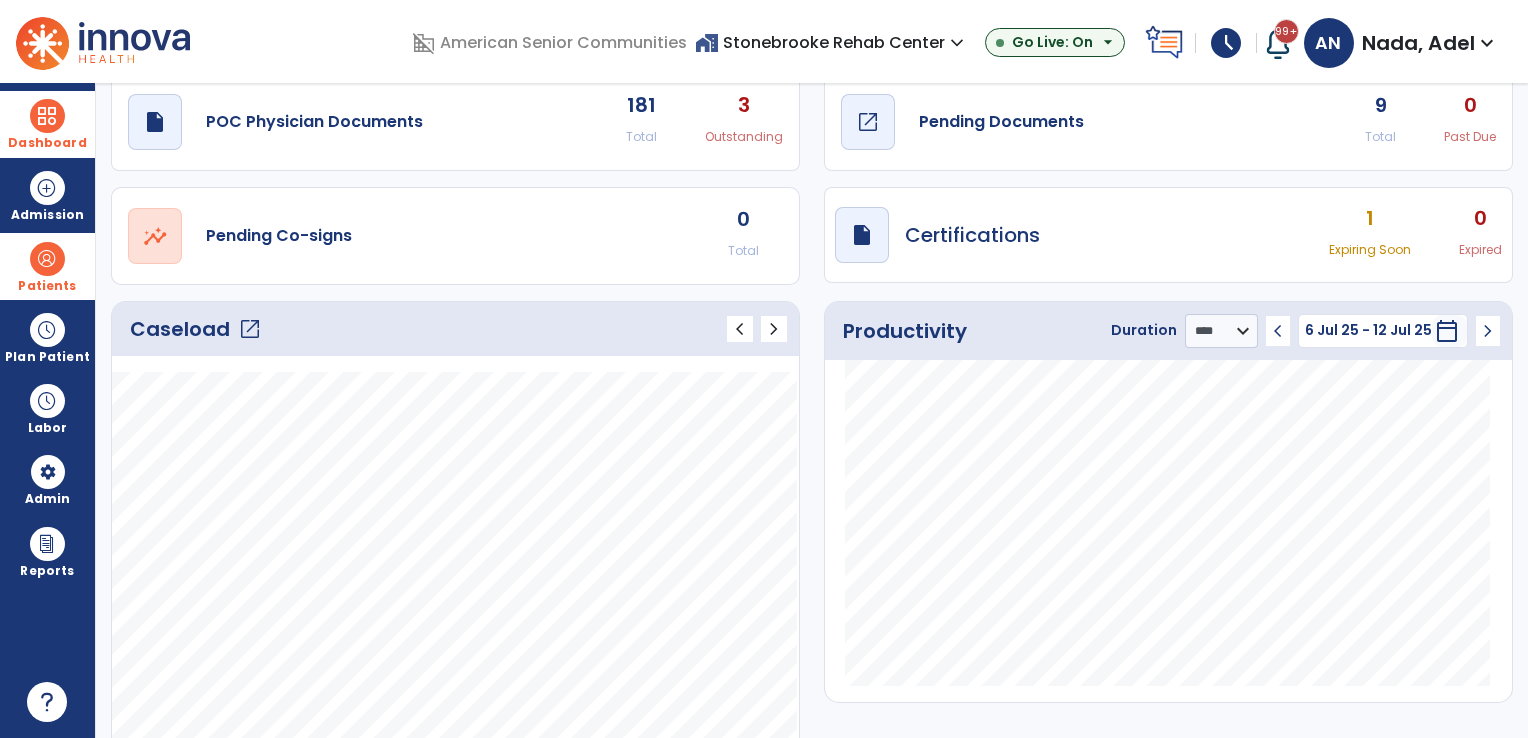 click on "Pending Documents" 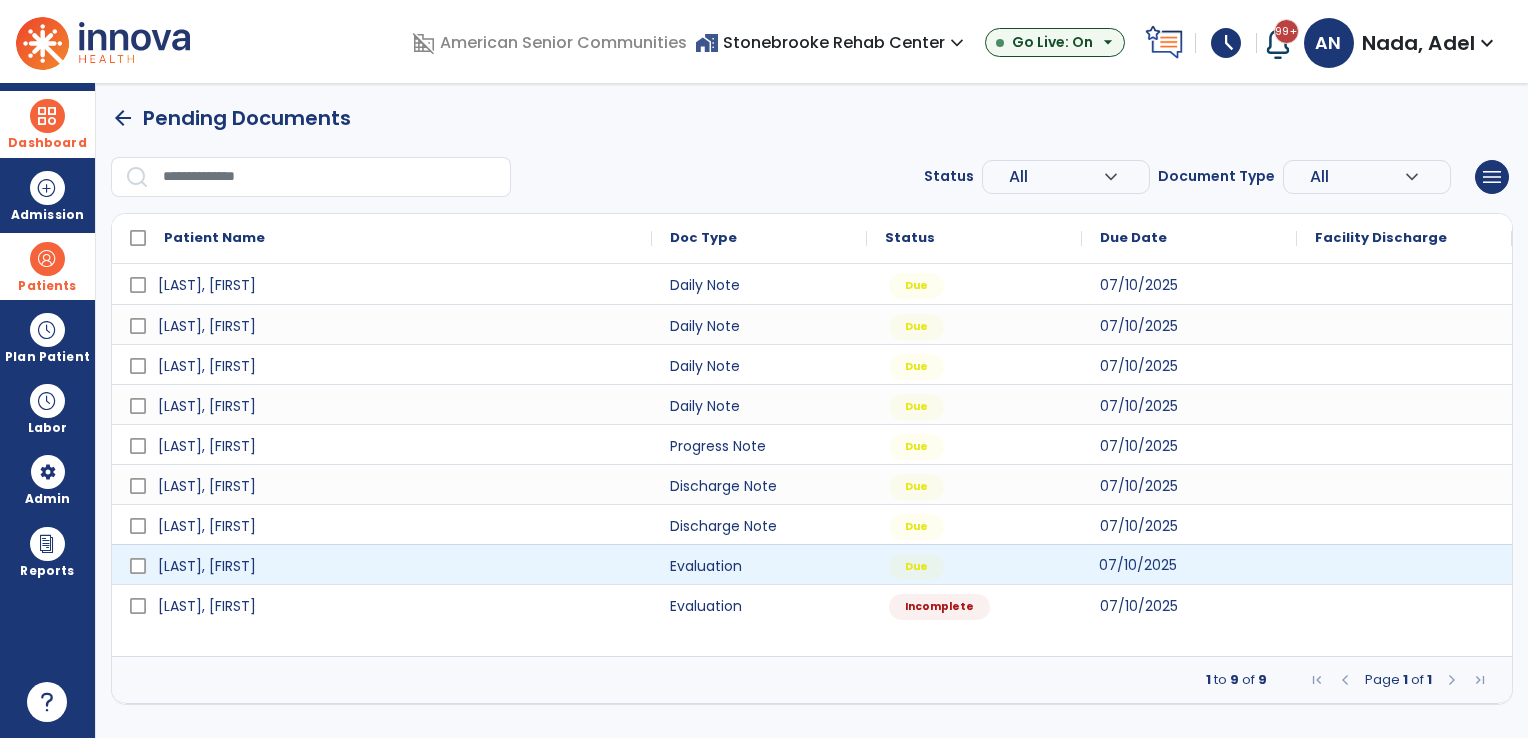click on "07/10/2025" at bounding box center [1138, 565] 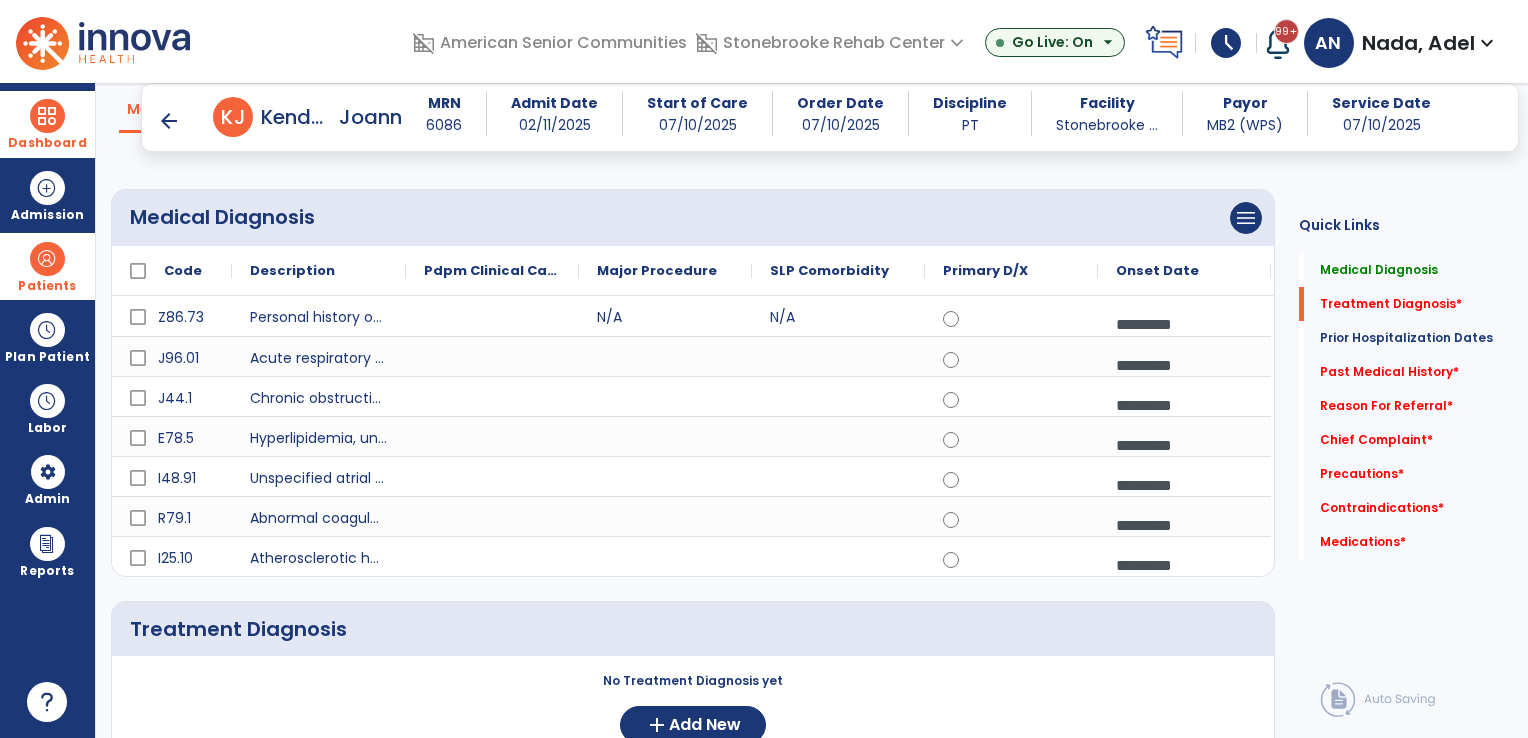 scroll, scrollTop: 500, scrollLeft: 0, axis: vertical 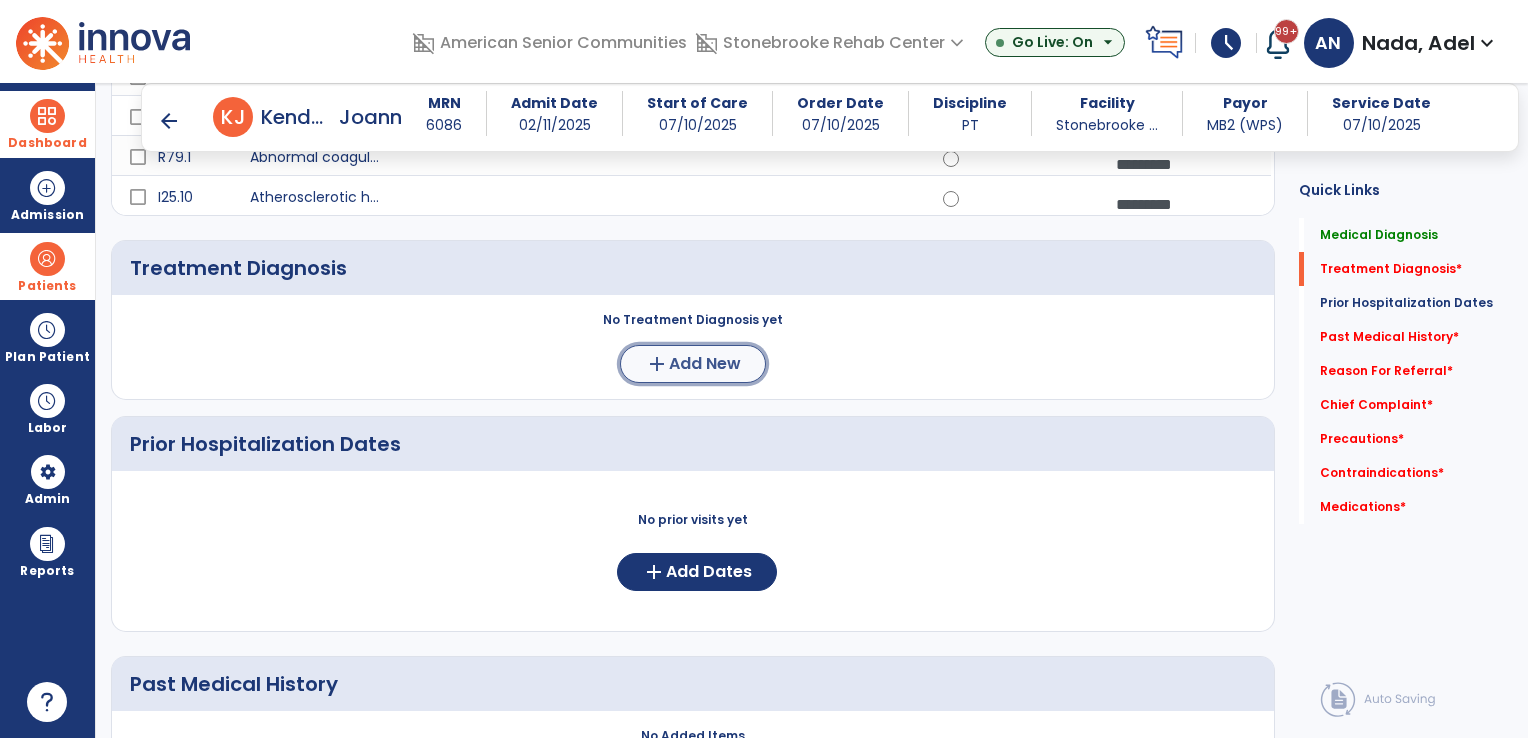 click on "add" 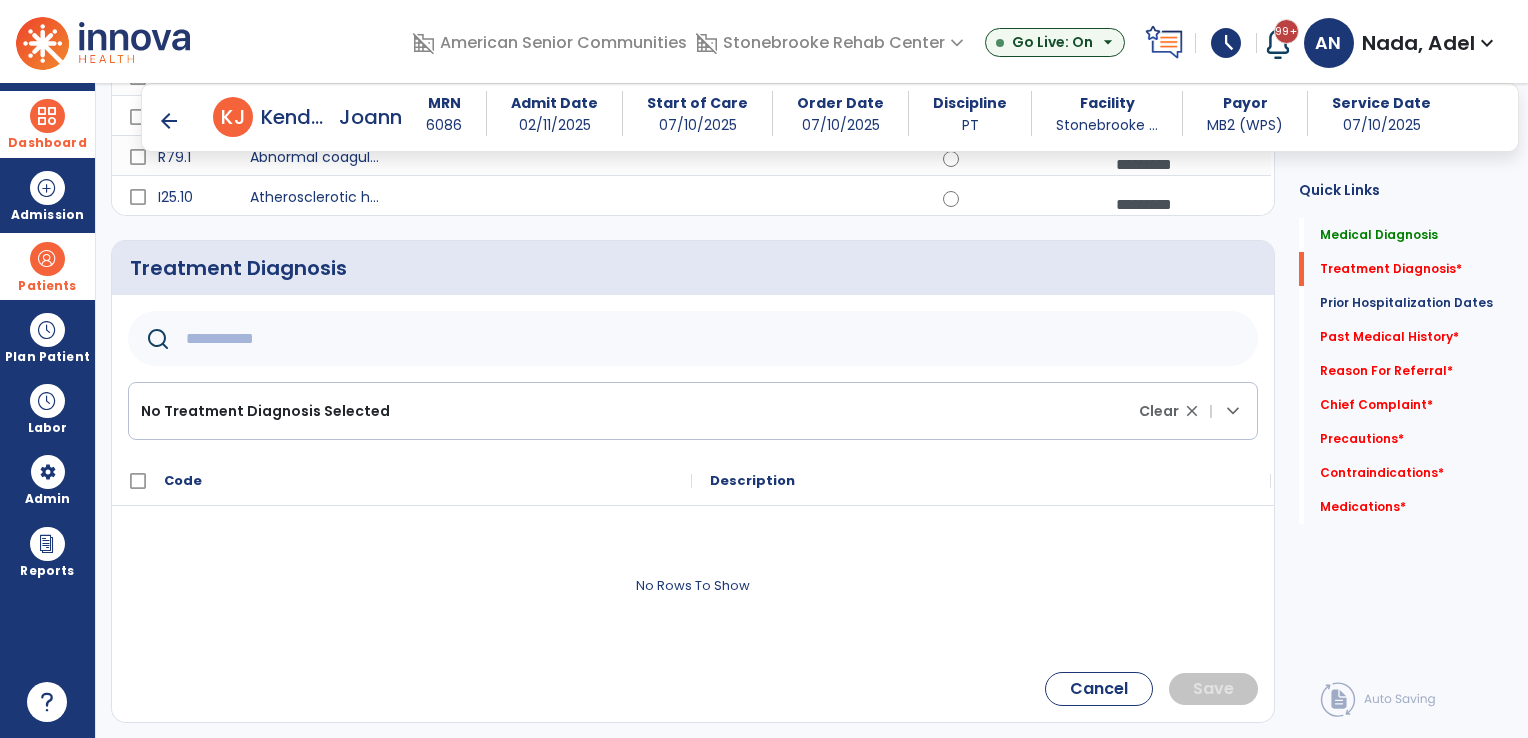 click 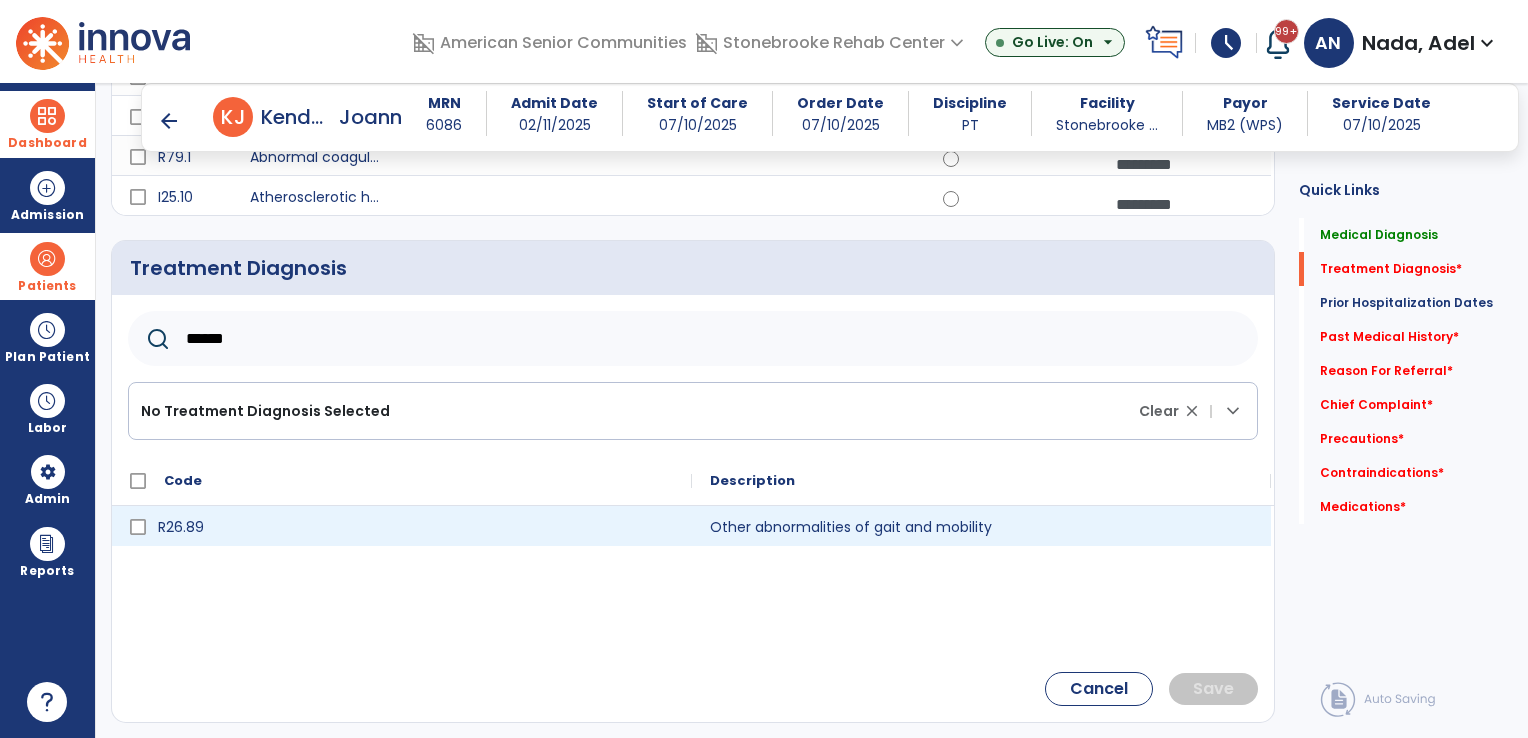 type on "******" 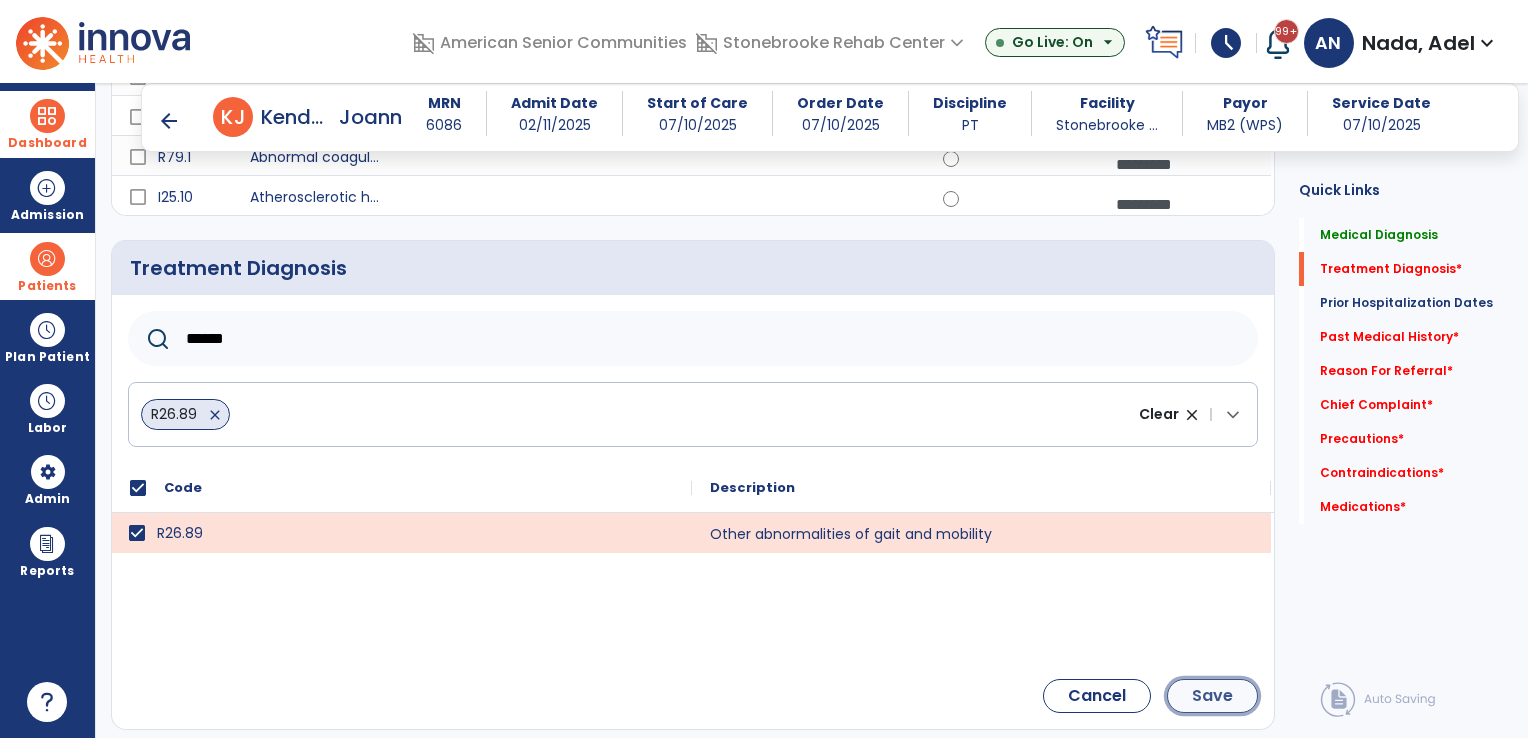 click on "Save" 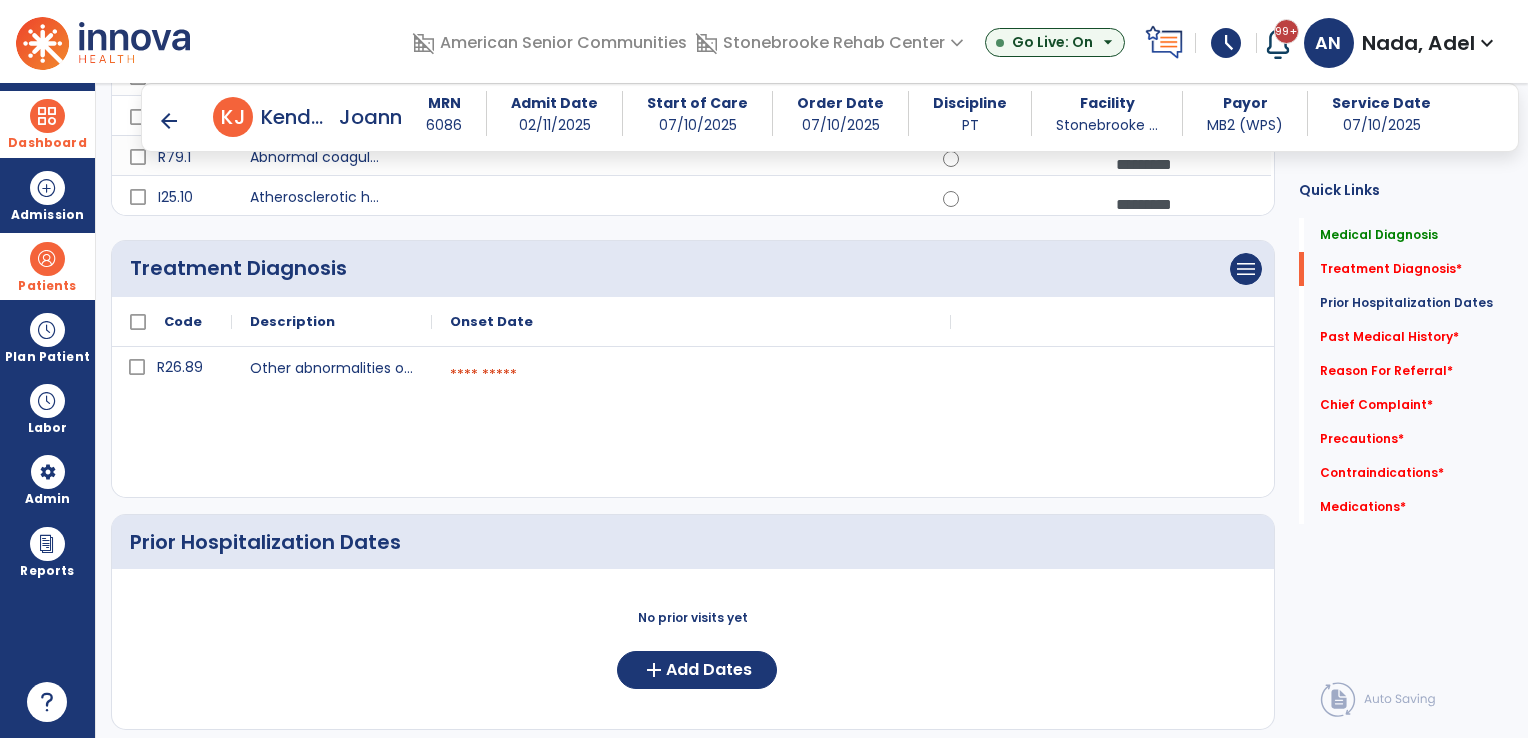 click on "R26.89 Other abnormalities of gait and mobility  calendar_today" 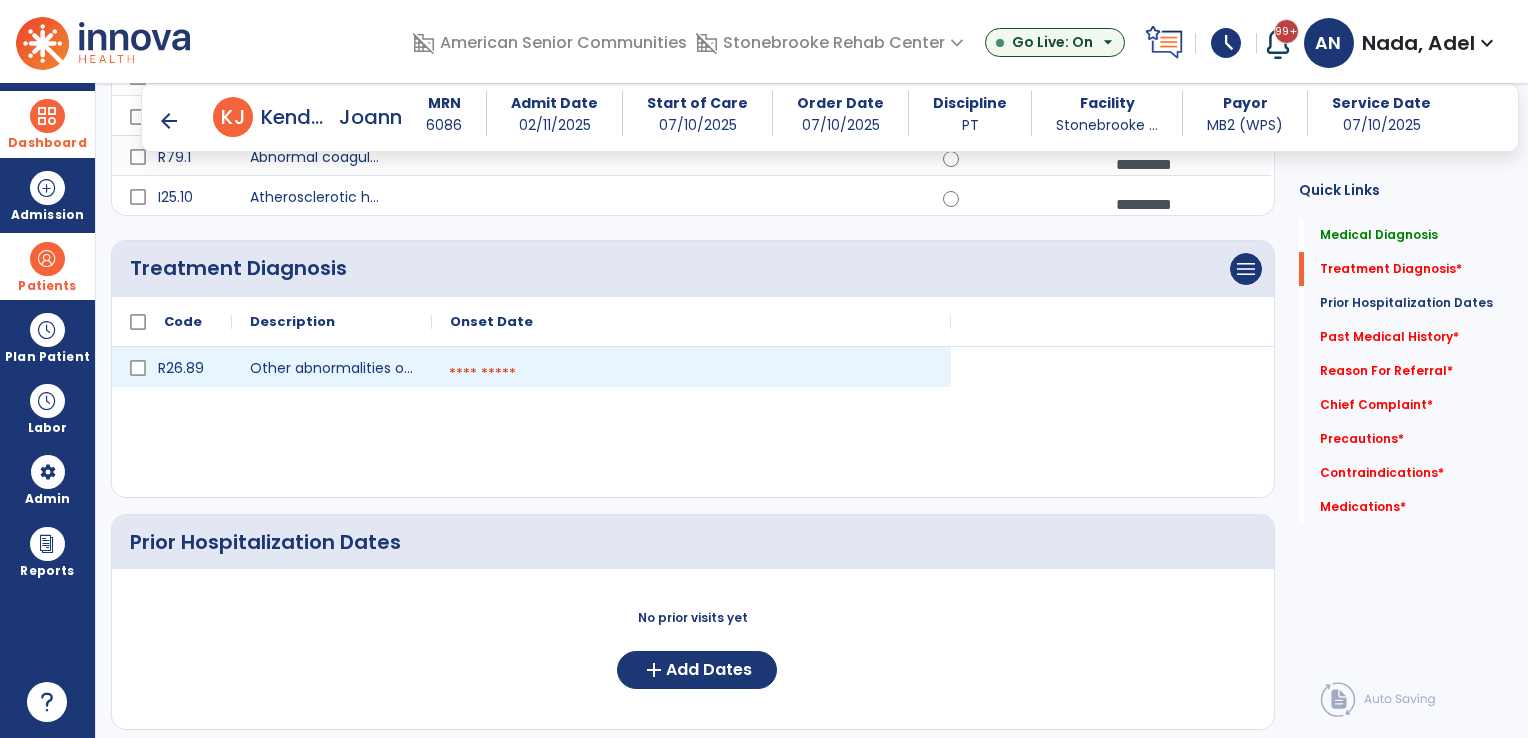 click at bounding box center (691, 374) 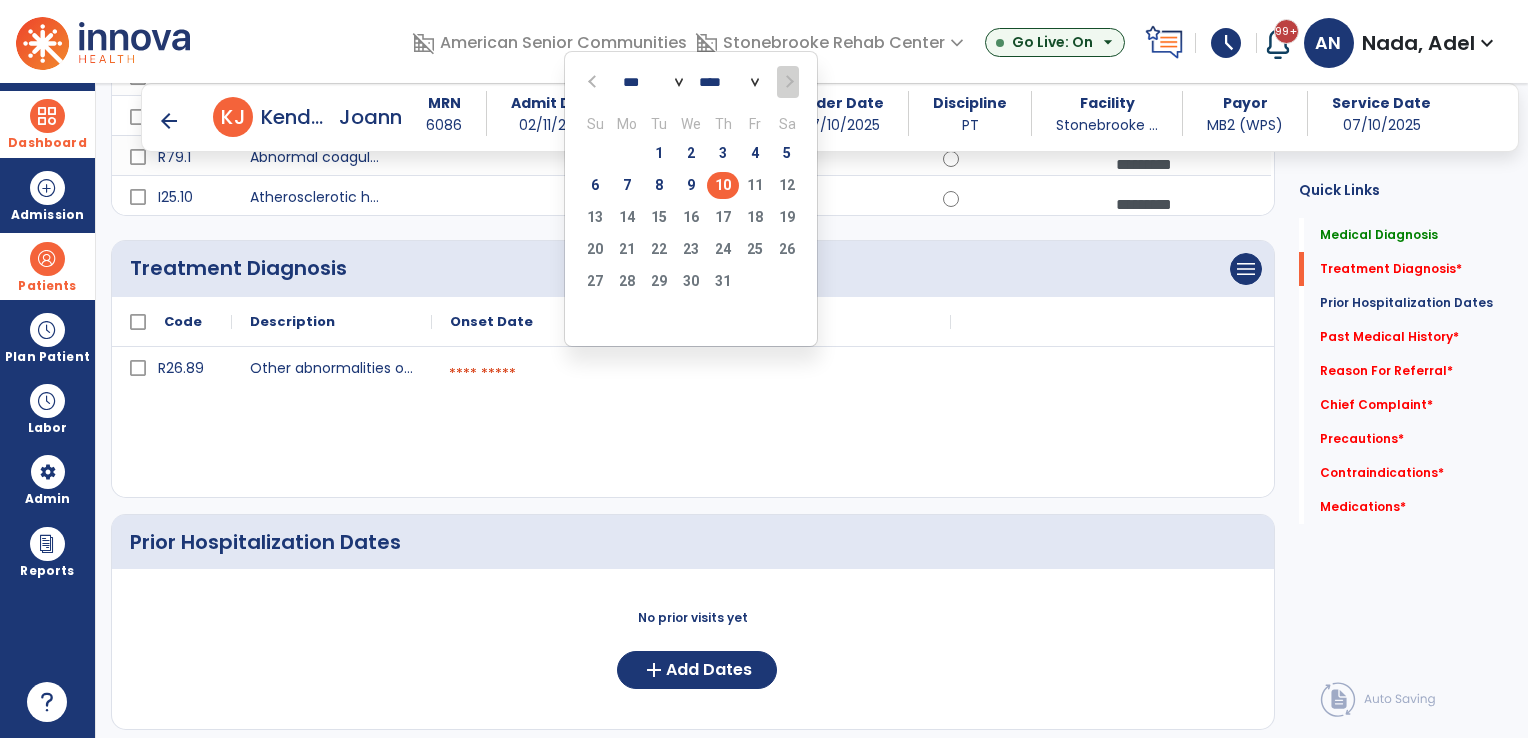 click on "10" 